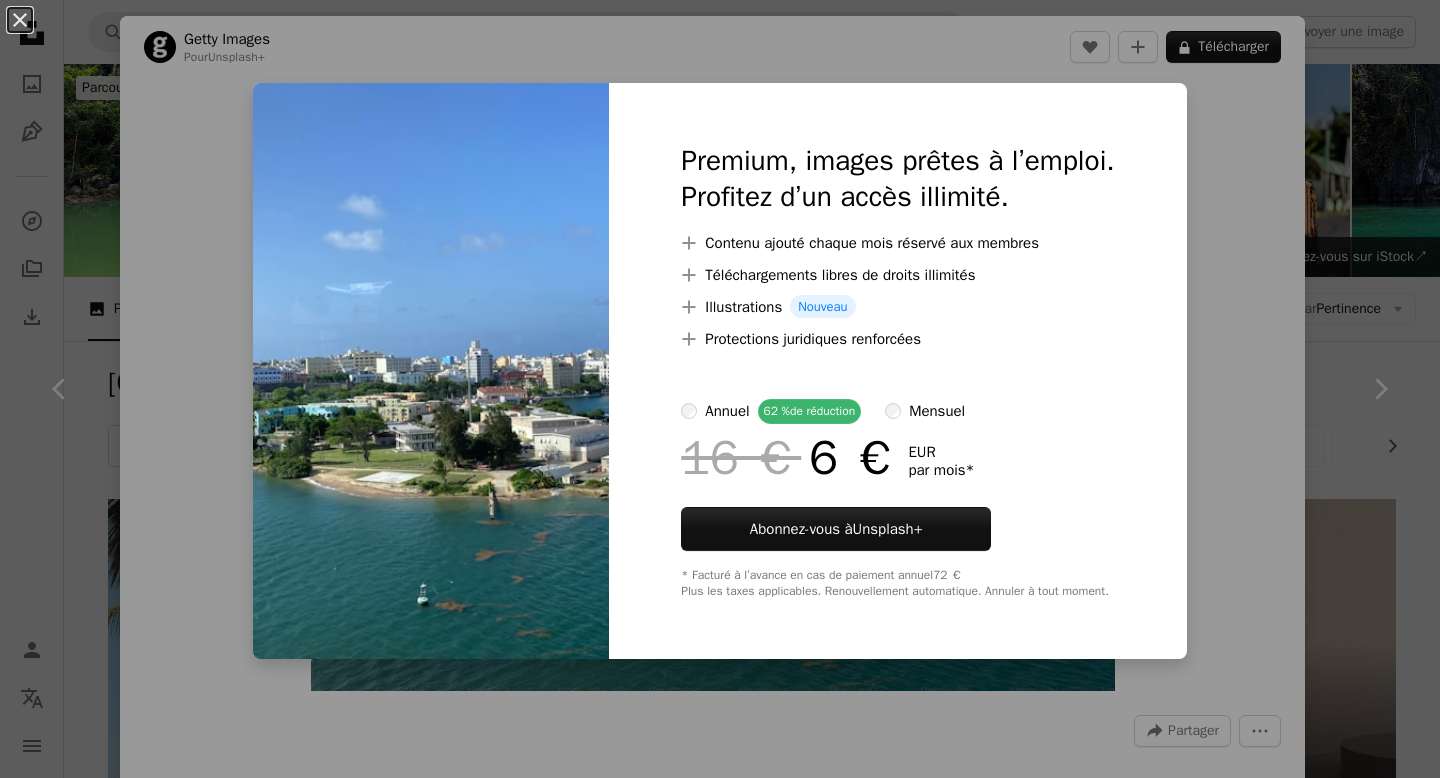 scroll, scrollTop: 1196, scrollLeft: 0, axis: vertical 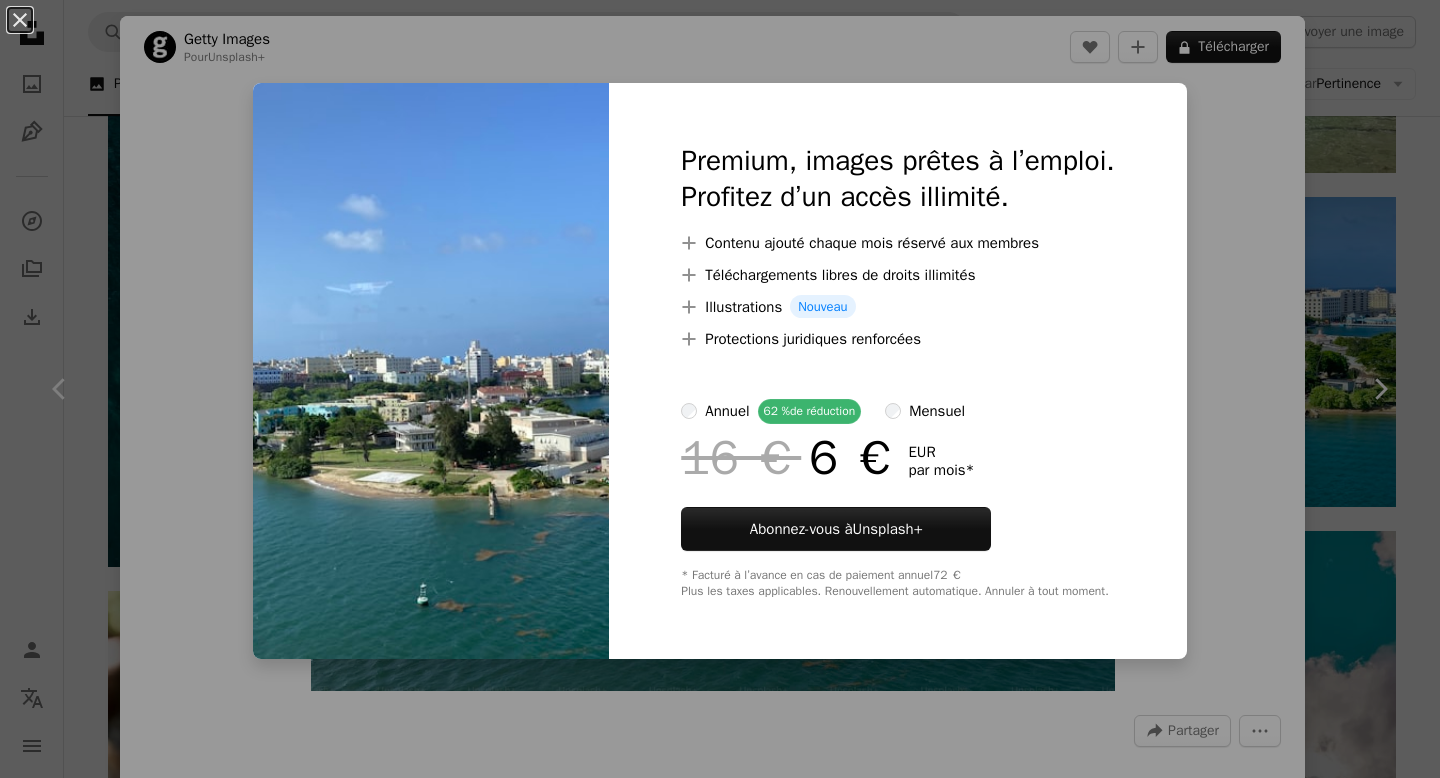click on "An X shape Premium, images prêtes à l’emploi. Profitez d’un accès illimité. A plus sign Contenu ajouté chaque mois réservé aux membres A plus sign Téléchargements libres de droits illimités A plus sign Illustrations  Nouveau A plus sign Protections juridiques renforcées annuel 62 %  de réduction mensuel 16 €   6 € EUR par mois * Abonnez-vous à  Unsplash+ * Facturé à l’avance en cas de paiement annuel  72 € Plus les taxes applicables. Renouvellement automatique. Annuler à tout moment." at bounding box center [720, 389] 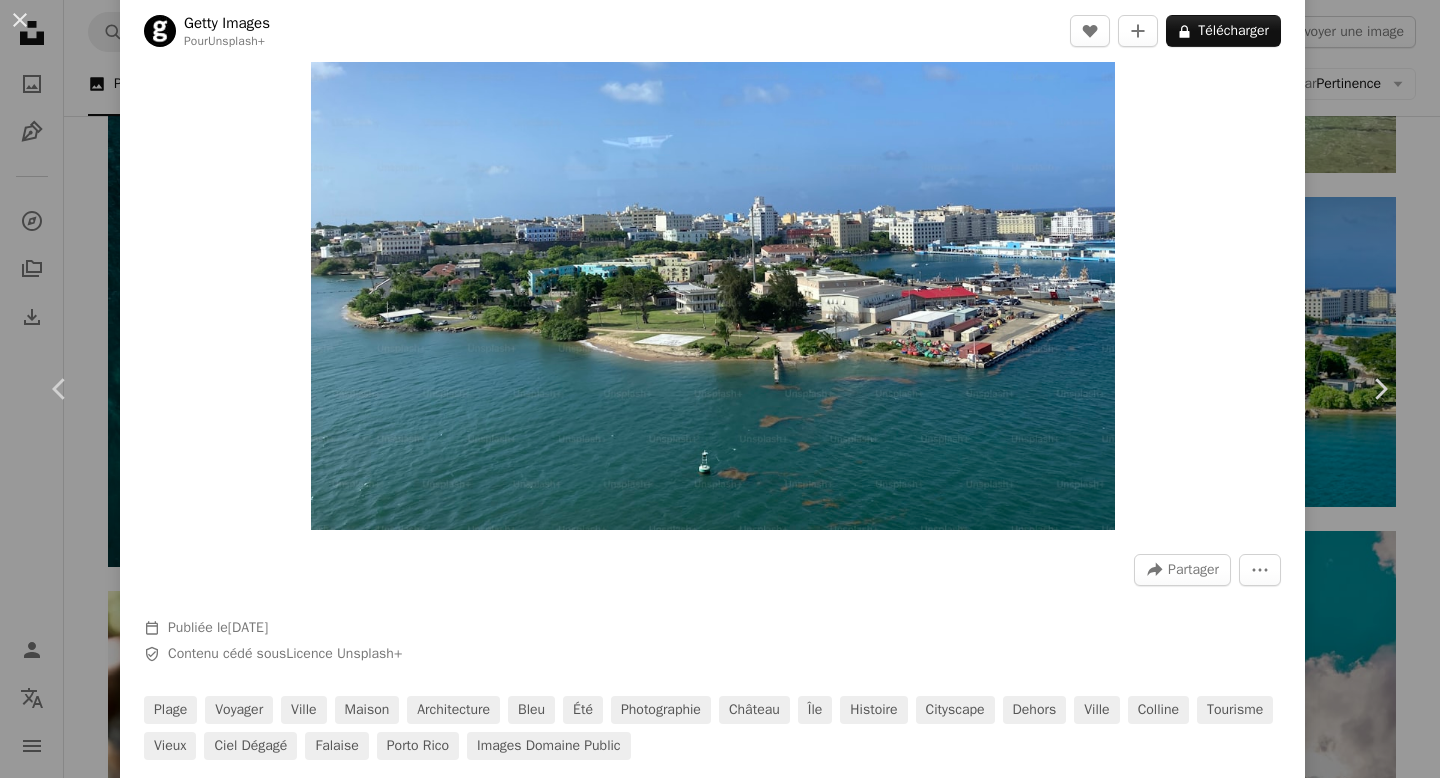 scroll, scrollTop: 163, scrollLeft: 0, axis: vertical 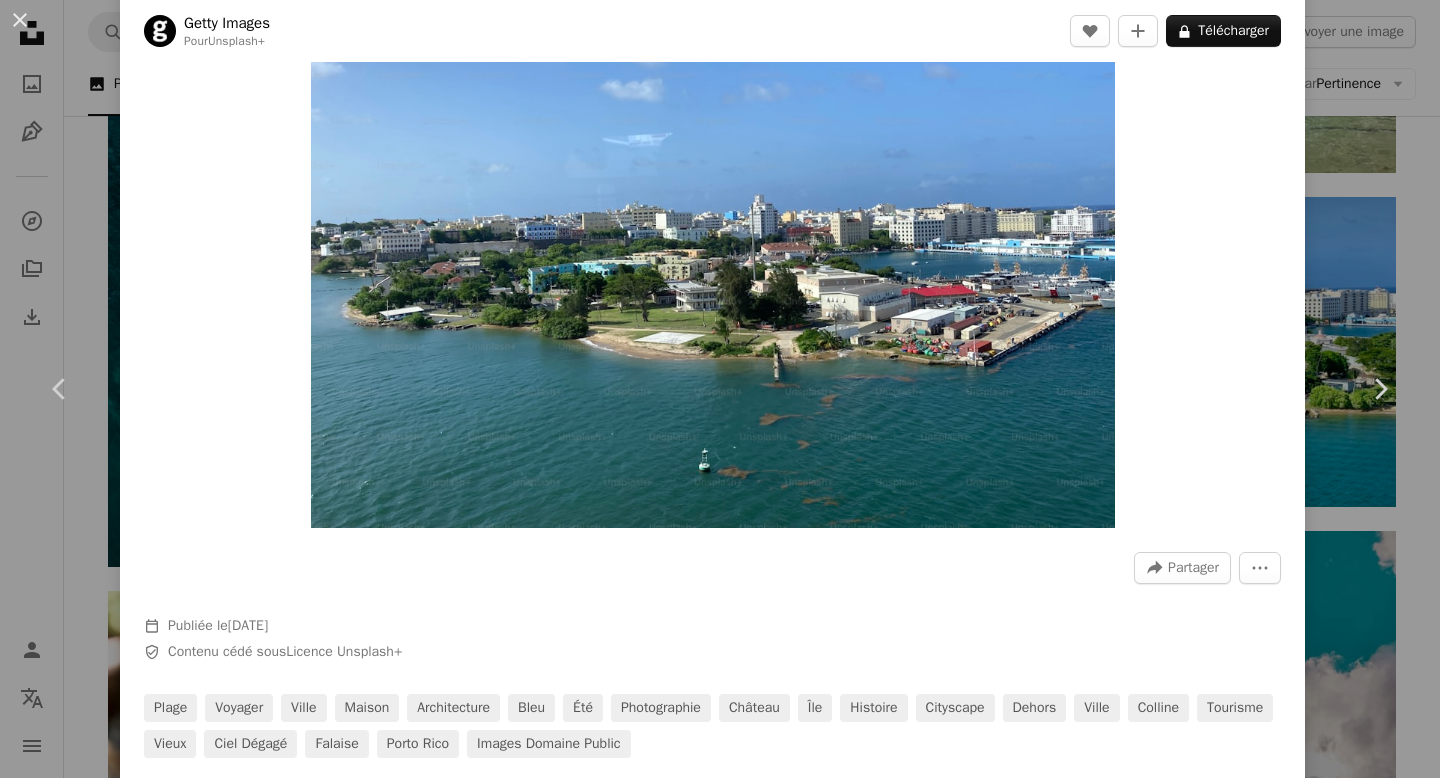 click on "An X shape Chevron left Chevron right Getty Images Pour  Unsplash+ A heart A plus sign A lock Télécharger Zoom in A forward-right arrow Partager More Actions Calendar outlined Publiée le  3 décembre 2024 Safety Contenu cédé sous  Licence Unsplash+ plage voyager ville maison architecture bleu été photographie château île histoire Cityscape dehors ville colline tourisme vieux ciel dégagé falaise Porto Rico Images domaine public Images associées Plus sign for Unsplash+ A heart A plus sign Getty Images Pour  Unsplash+ A lock Télécharger Plus sign for Unsplash+ A heart A plus sign Getty Images Pour  Unsplash+ A lock Télécharger Plus sign for Unsplash+ A heart A plus sign Getty Images Pour  Unsplash+ A lock Télécharger Plus sign for Unsplash+ A heart A plus sign Colin + Meg Pour  Unsplash+ A lock Télécharger Plus sign for Unsplash+ A heart A plus sign Getty Images Pour  Unsplash+ A lock Télécharger" at bounding box center (720, 389) 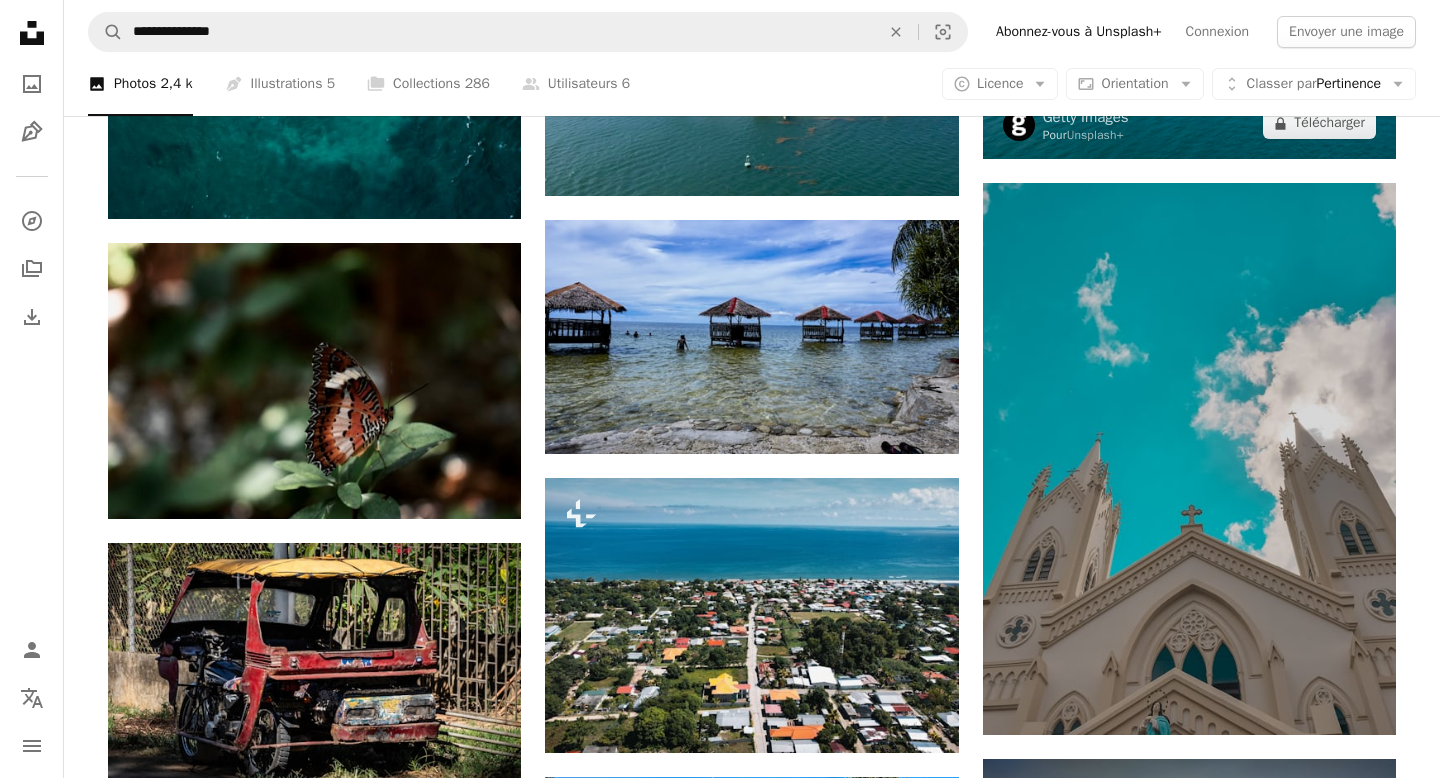scroll, scrollTop: 1552, scrollLeft: 0, axis: vertical 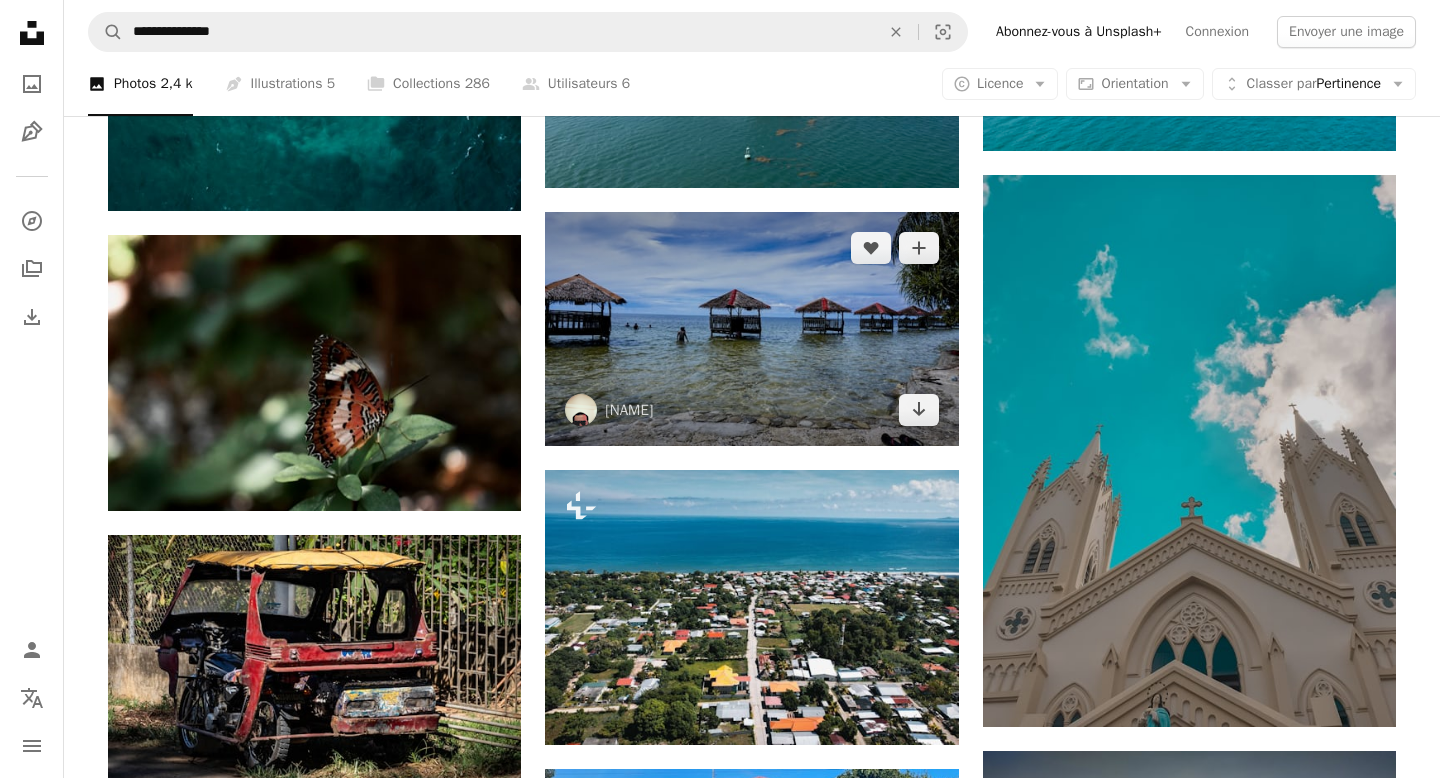 click at bounding box center [751, 329] 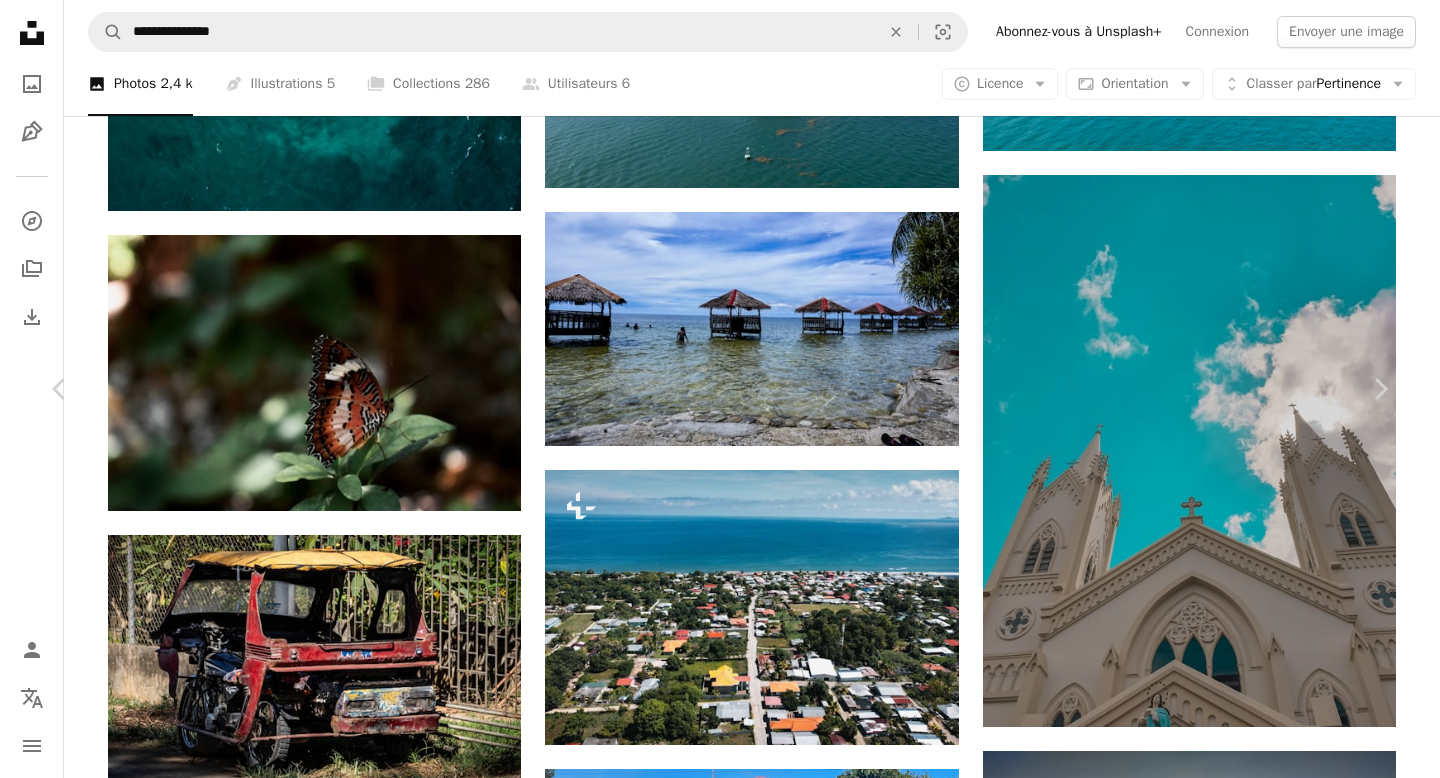 click on "An X shape Chevron left Chevron right [FIRST] [LAST] michaelmagaao A heart A plus sign Télécharger gratuitement Chevron down Zoom in Vues 64 698 Téléchargements 371 A forward-right arrow Partager Info icon Infos More Actions A map marker [STREET], [CITY], [STATE], [COUNTRY] Calendar outlined Publiée le  5 octobre 2021 Camera SONY, ILCE-6000 Safety Utilisation gratuite sous la  Licence Unsplash fond de plage Maison de plage Scène de plage Plage Ciel Chalet de plage côté plage humain bleu Philippines port bassin Palawan jetée Waterfront gloriette Puerto Princesa Fonds d’écran HD Parcourez des images premium sur iStock  |  - 20 % avec le code UNSPLASH20 Rendez-vous sur iStock  ↗ Images associées A heart A plus sign SnapSaga Arrow pointing down Plus sign for Unsplash+ A heart A plus sign [NAME] Pour  Unsplash+ A lock Télécharger A heart A plus sign [NAME] Arrow pointing down A heart A heart" at bounding box center (720, 3388) 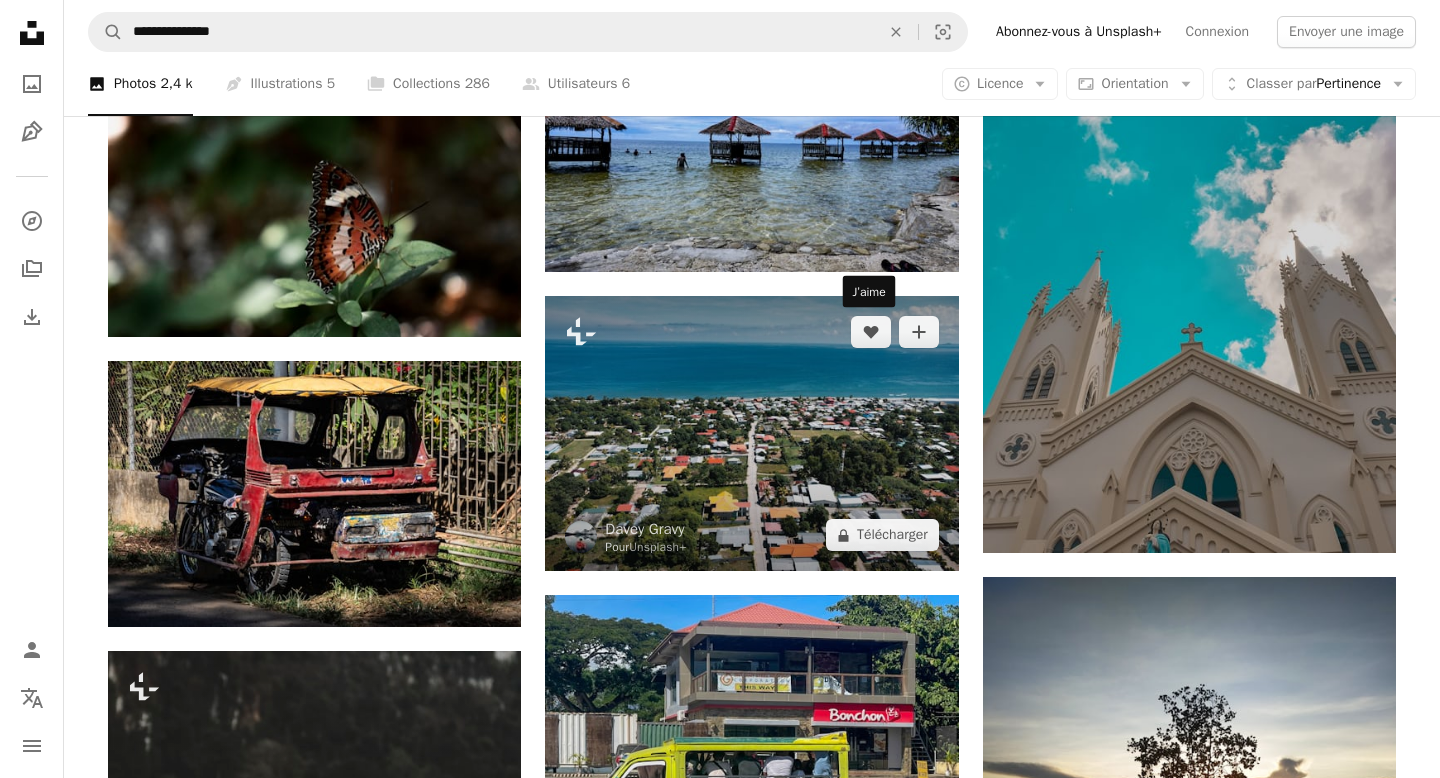 scroll, scrollTop: 1743, scrollLeft: 0, axis: vertical 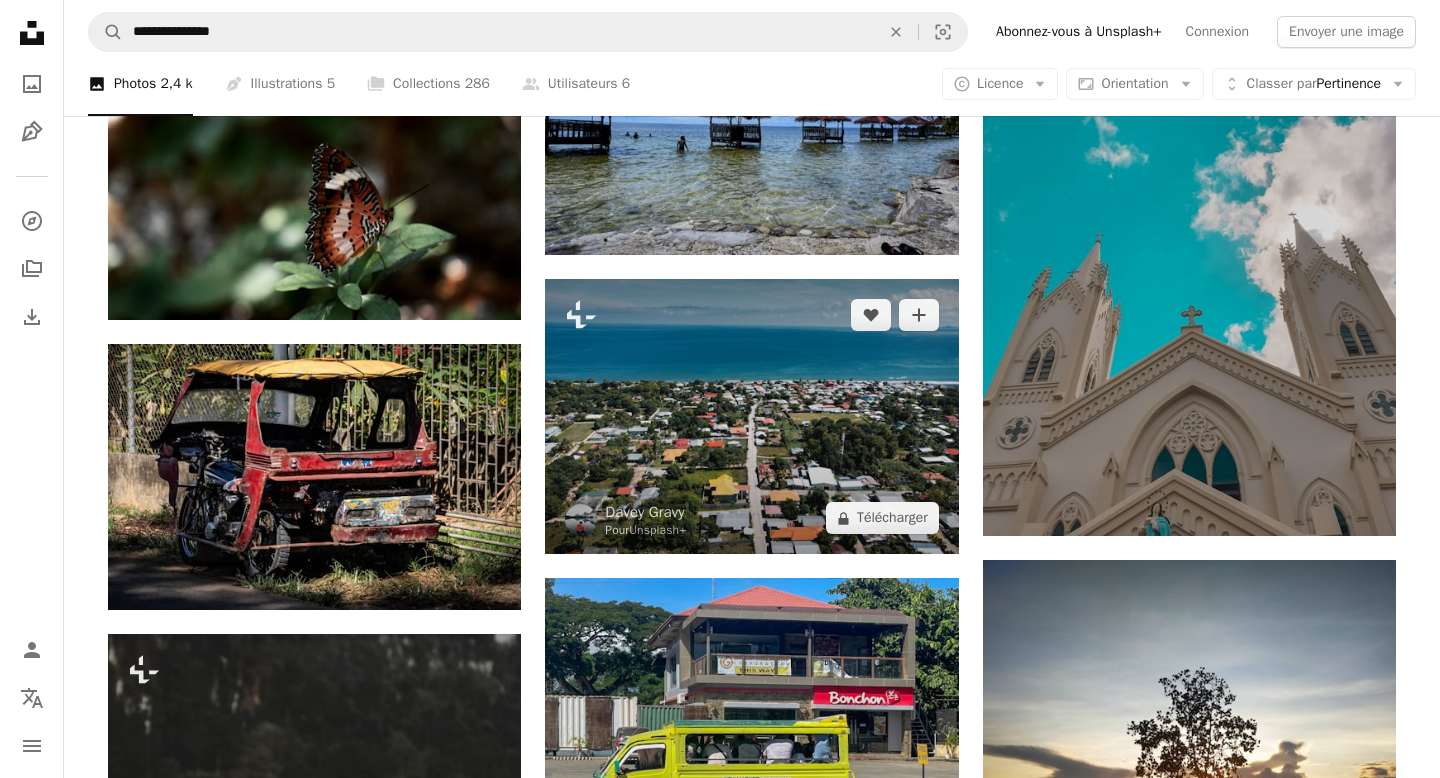 click at bounding box center [751, 416] 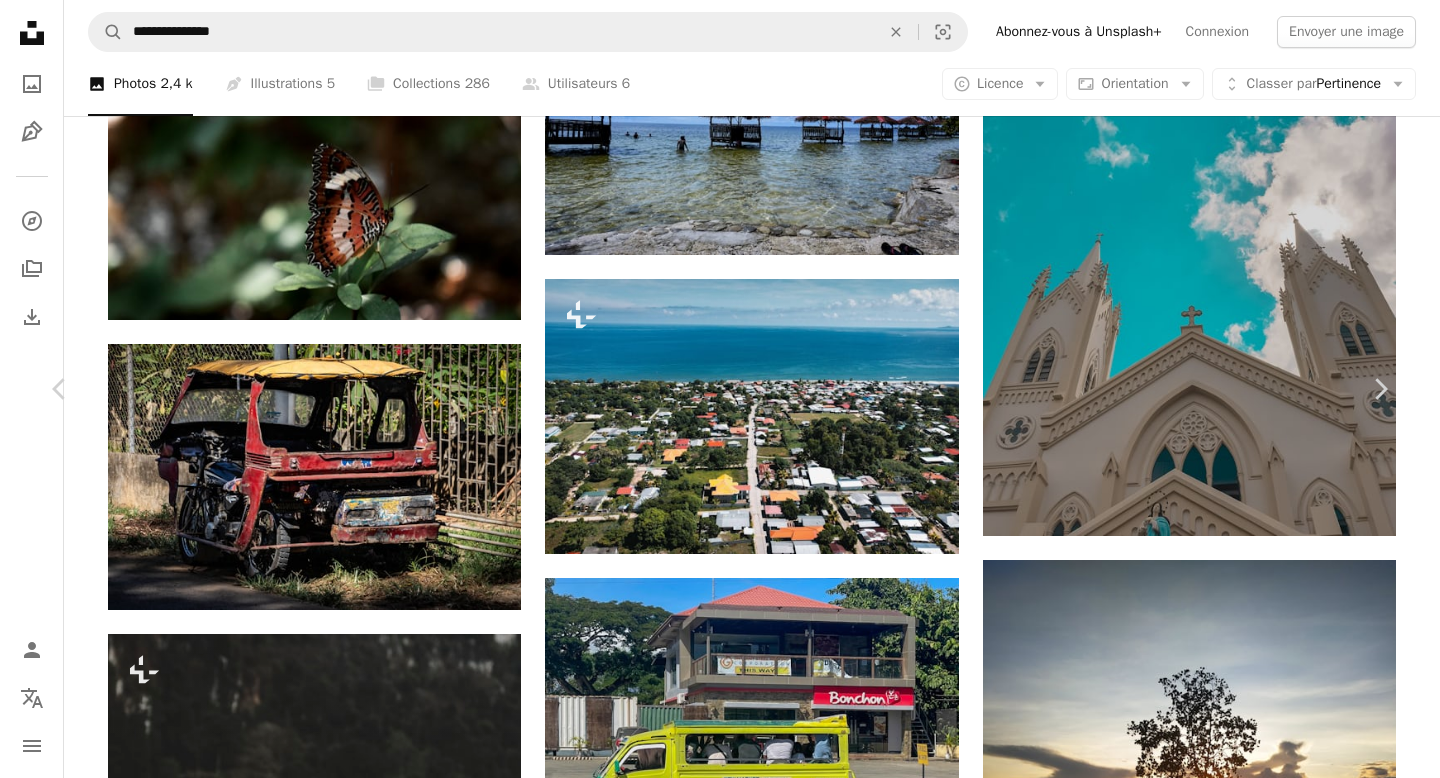 click on "An X shape Chevron left Chevron right [NAME] Pour  Unsplash+ A heart A plus sign A lock Télécharger Zoom in A forward-right arrow Partager More Actions Calendar outlined Publiée le  9 janvier 2023 Safety Contenu cédé sous  Licence Unsplash+ papier incididunt arrière-plan Fond d’écran du téléphone ville mer Contexte abstrait Fond de téléphone Wallpapers drone Milieux logement Maisons [COUNTRY] économiseur d’écran écran verrouillé écran d'accueil Images gratuites De cette série Chevron right Plus sign for Unsplash+ Plus sign for Unsplash+ Plus sign for Unsplash+ Plus sign for Unsplash+ Images associées Plus sign for Unsplash+ A heart A plus sign Getty Images Pour  Unsplash+ A lock Télécharger Plus sign for Unsplash+ A heart A plus sign [NAME] Pour  Unsplash+ A lock Télécharger Plus sign for Unsplash+ A heart A plus sign [NAME] Pour  Unsplash+ A lock Télécharger Plus sign for Unsplash+ A heart A plus sign [NAME] Pour  Unsplash+ A lock Télécharger A heart Pour" at bounding box center [720, 3197] 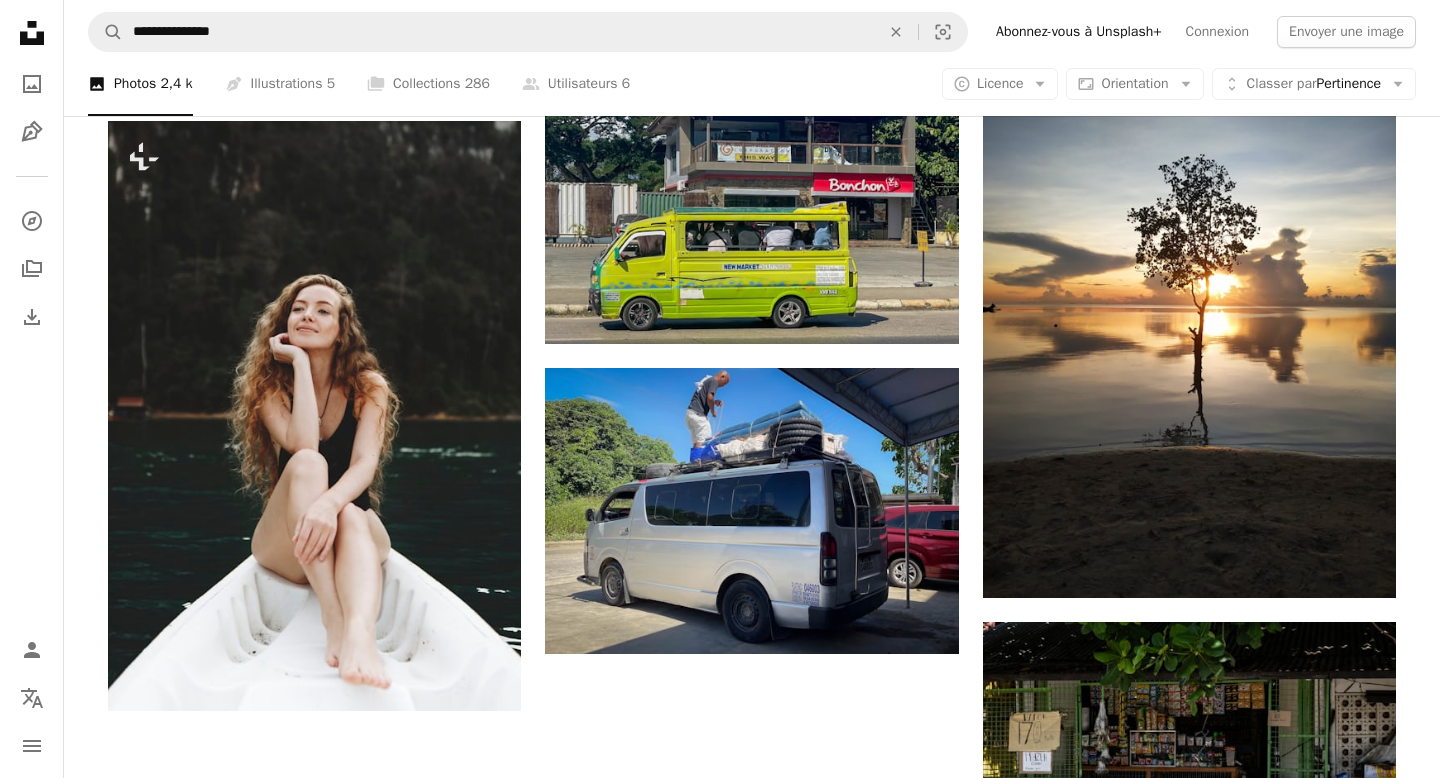 scroll, scrollTop: 2258, scrollLeft: 0, axis: vertical 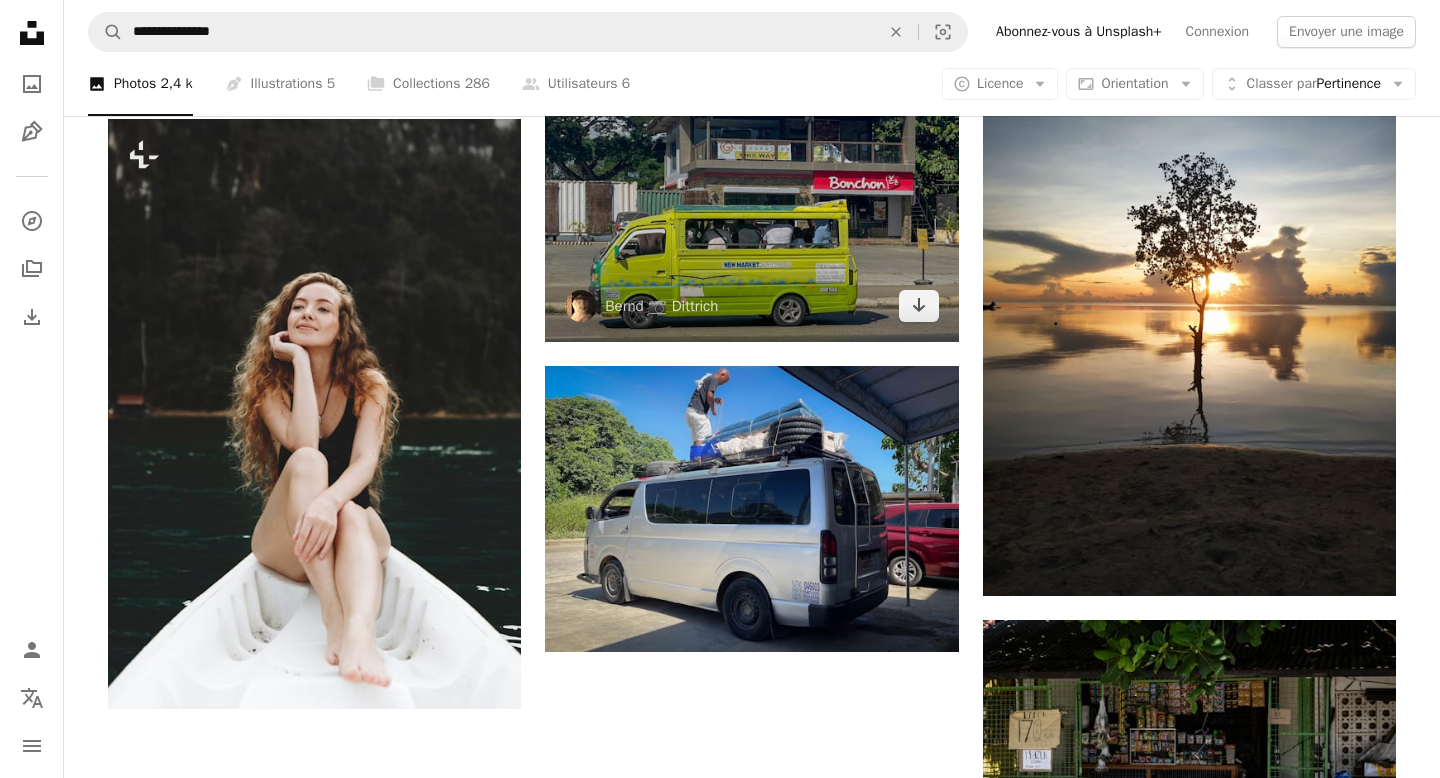 click at bounding box center (751, 202) 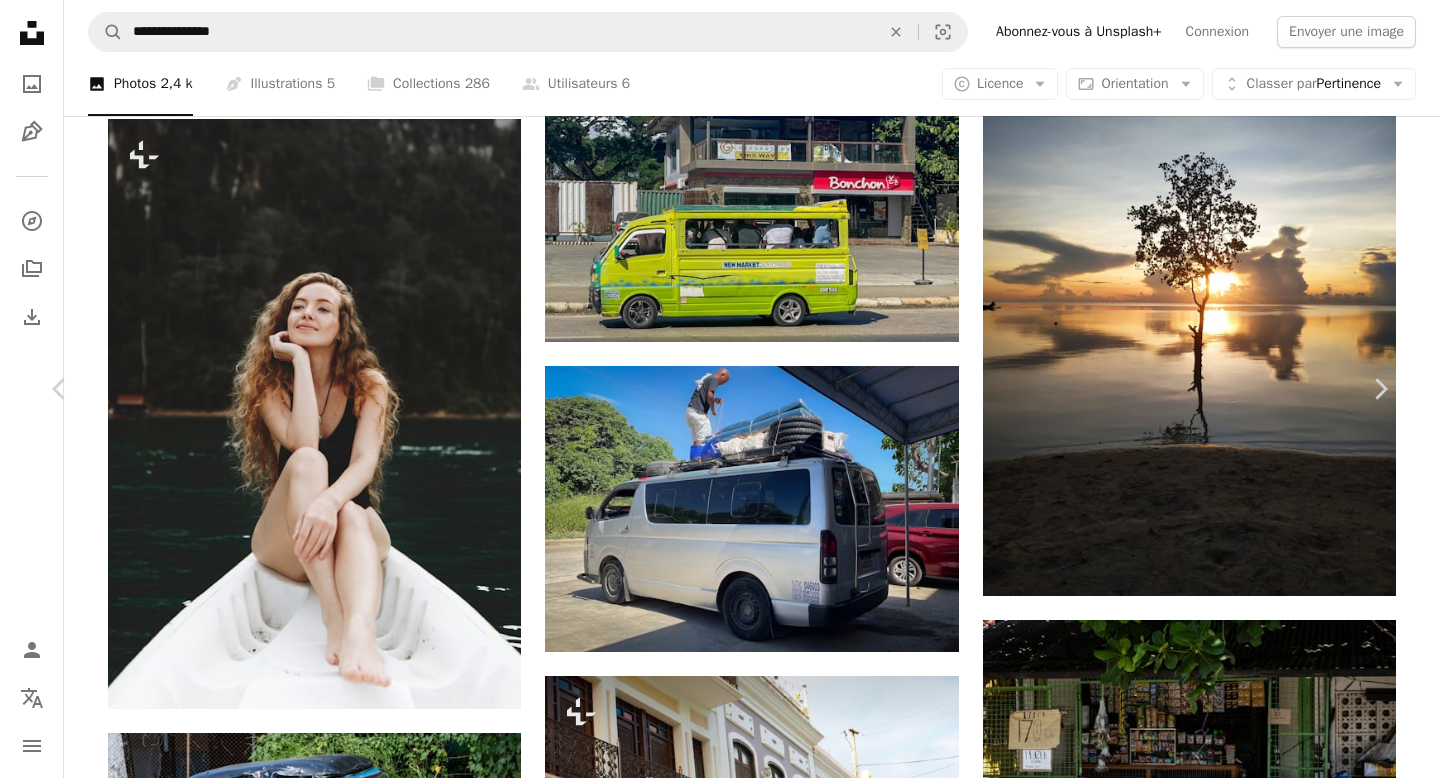 click on "Télécharger gratuitement" at bounding box center [1158, 4882] 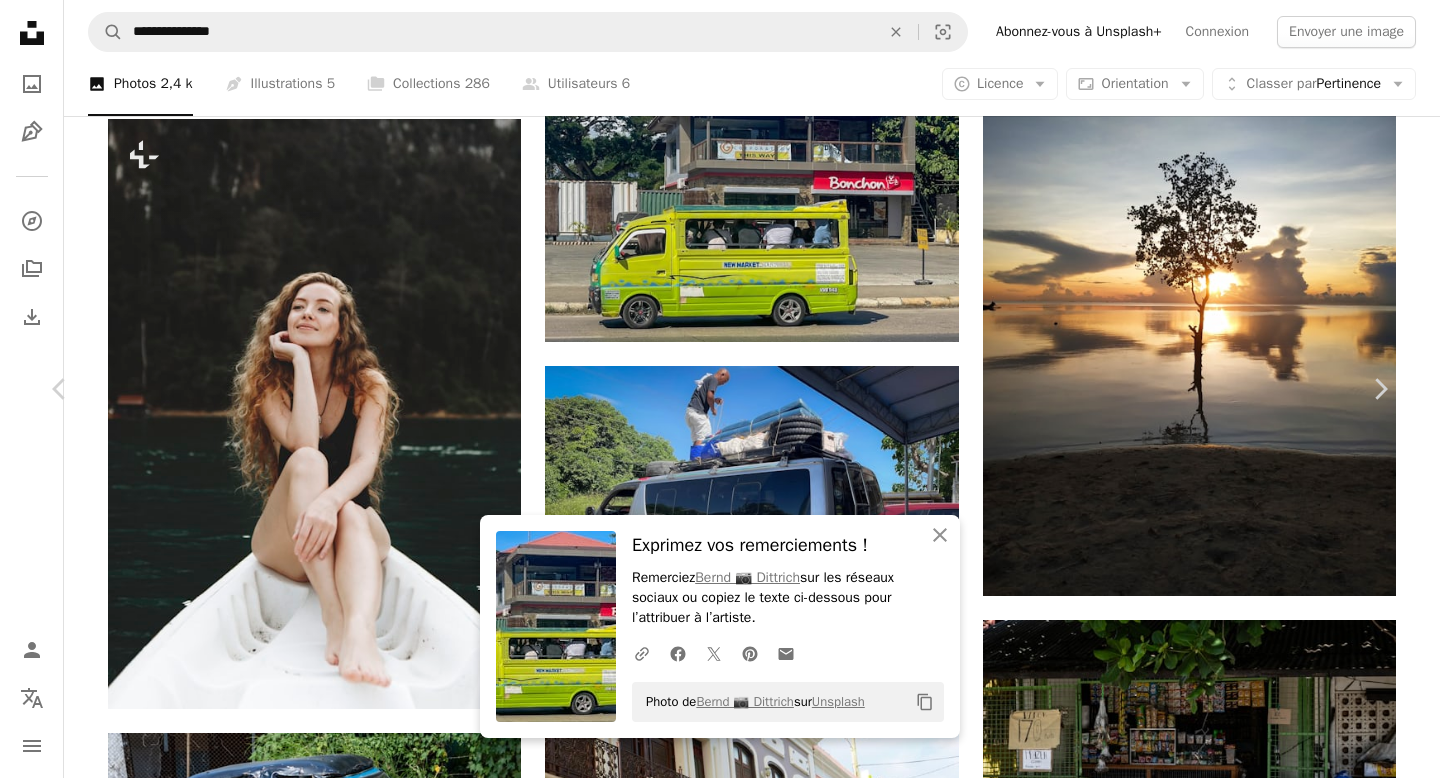 click on "An X shape Chevron left Chevron right An X shape Fermer Exprimez vos remerciements ! Remerciez  [FIRST] [LAST]  sur les réseaux sociaux ou copiez le texte ci-dessous pour l’attribuer à l’artiste. A URL sharing icon (chains) Facebook icon X (formerly Twitter) icon Pinterest icon An envelope Photo de  [FIRST] [LAST]  sur  Unsplash
Copy content [FIRST] [LAST] hdbernd A heart A plus sign Télécharger gratuitement Chevron down Zoom in Vues 718 Téléchargements 0 A forward-right arrow Partager Info icon Infos More Actions A map marker [STREET], [CITY], [STATE], [COUNTRY] Calendar outlined Publiée le  8 juin 2025 Camera Apple, iPhone 12 Pro Safety Utilisation gratuite sous la  Licence Unsplash voiture humain camion véhicule chaise bus Philippines voiture fourgon Palawan Camion de déménagement Images gratuites Parcourez des images premium sur iStock  |  - 20 % avec le code UNSPLASH20 Rendez-vous sur iStock  ↗ Images associées A heart A plus sign A heart Alim" at bounding box center (720, 5224) 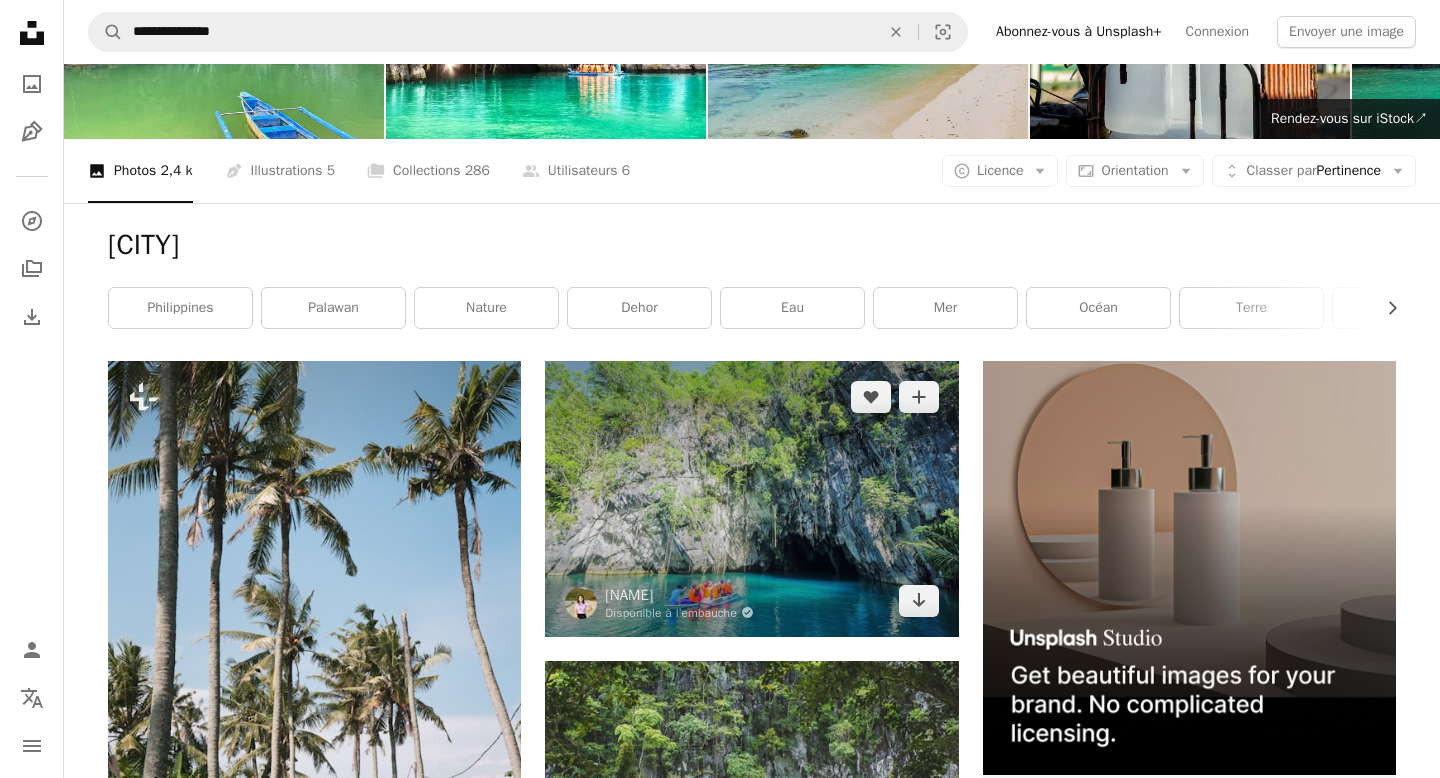 scroll, scrollTop: 167, scrollLeft: 0, axis: vertical 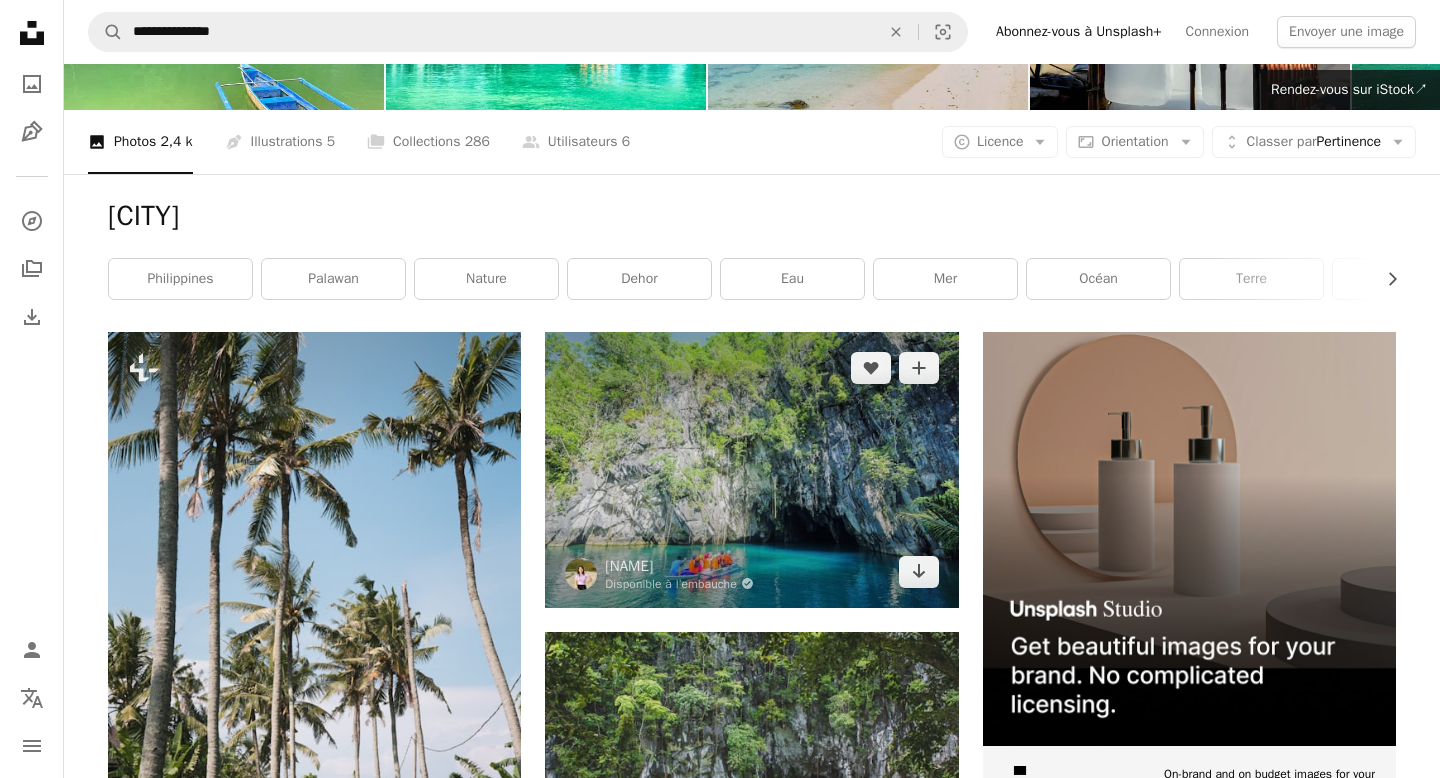 click at bounding box center [751, 469] 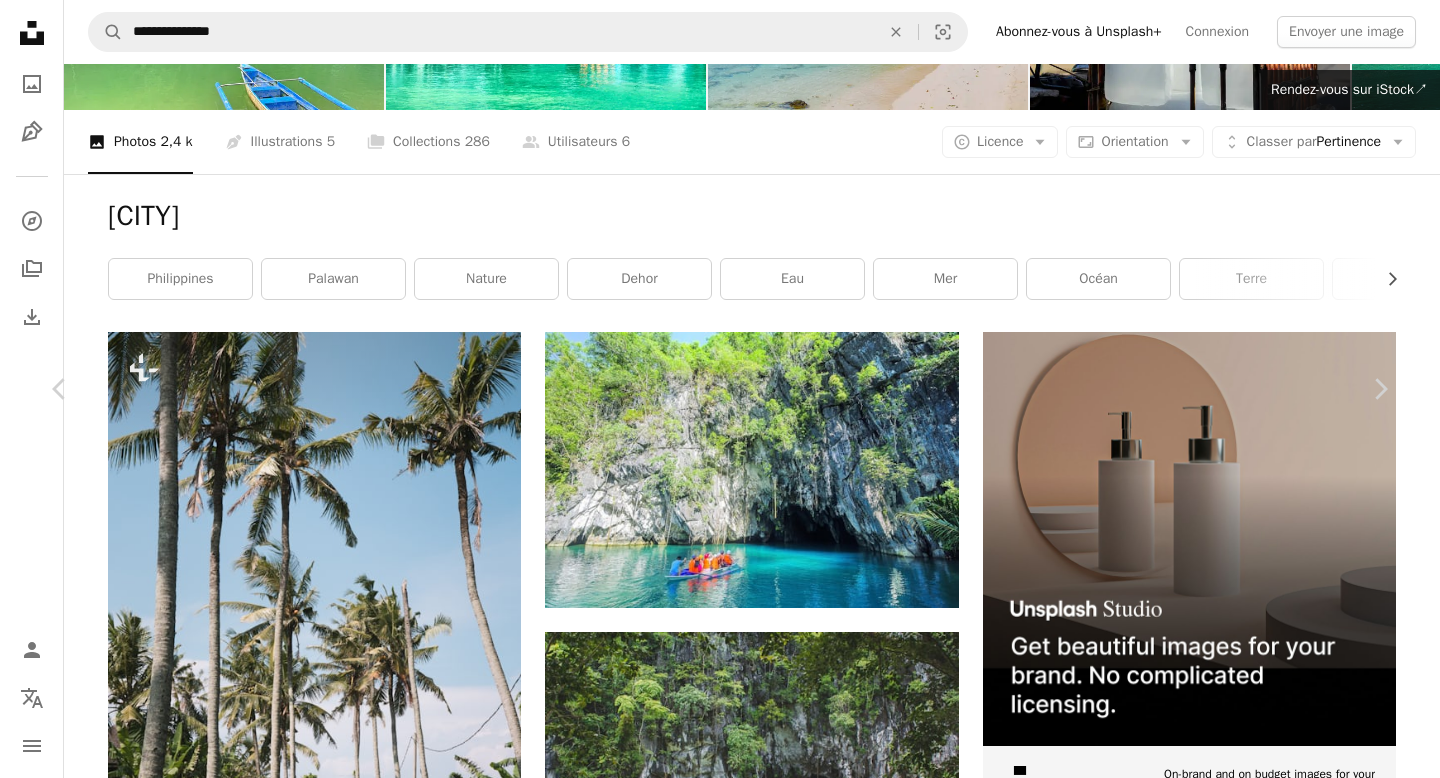 click on "Télécharger gratuitement" at bounding box center (1158, 6973) 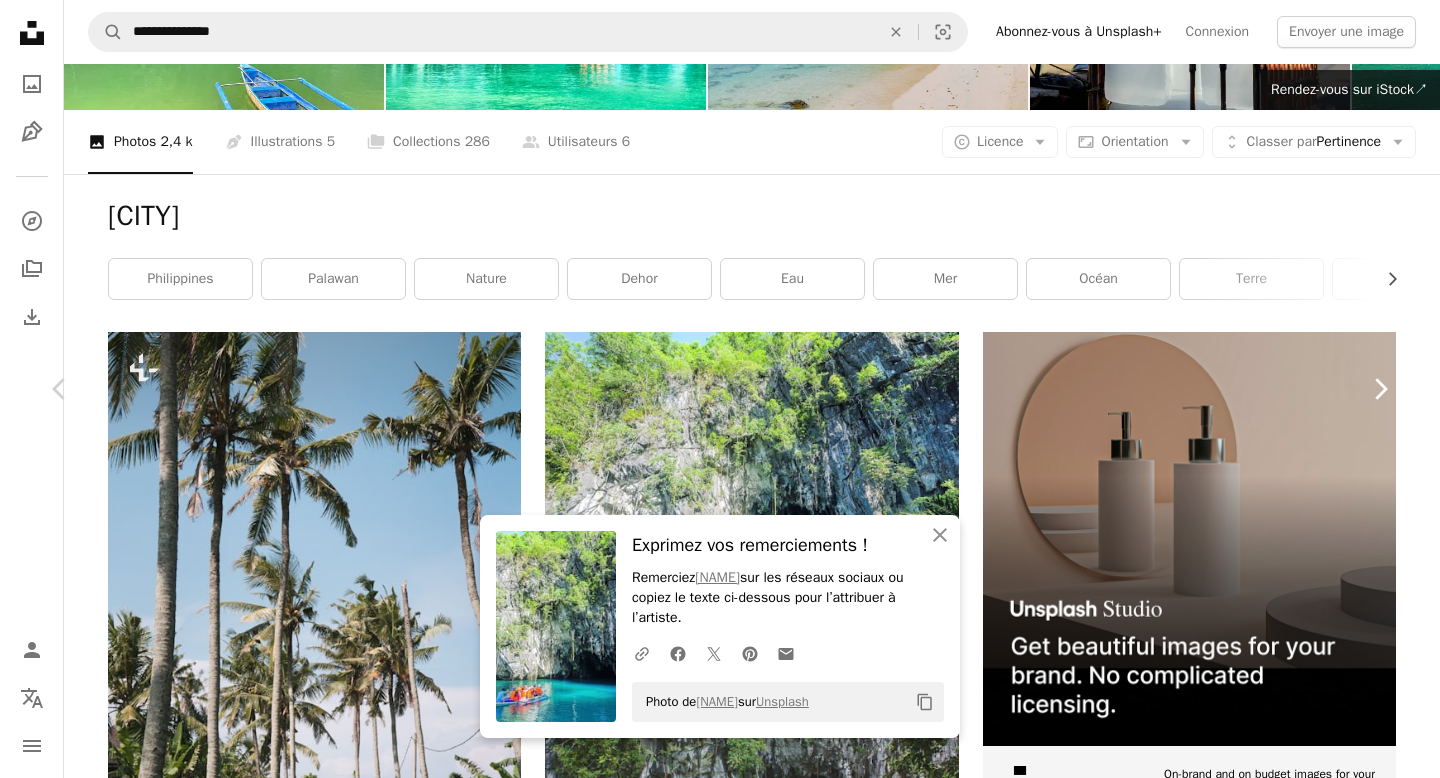 click on "Chevron right" at bounding box center [1380, 389] 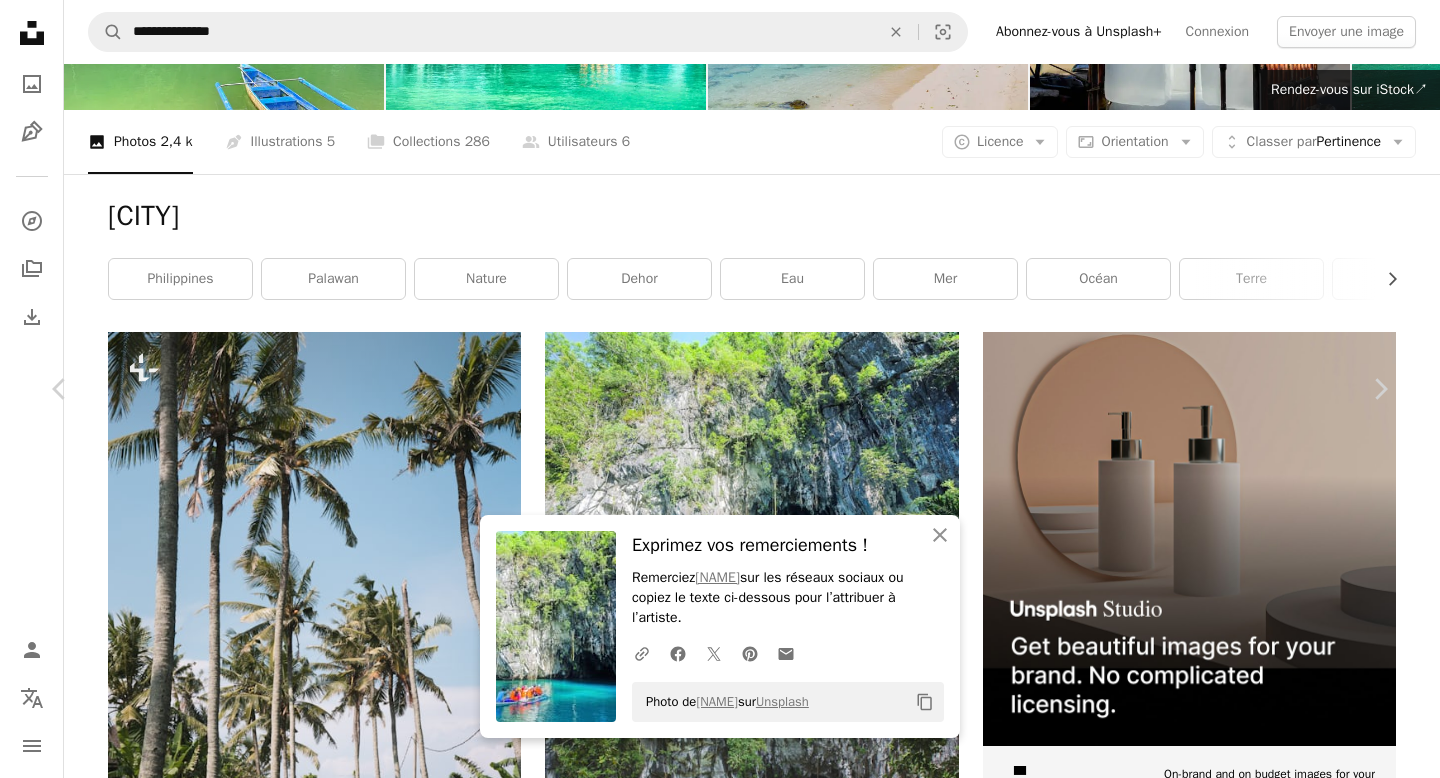 click on "An X shape Chevron left Chevron right An X shape Fermer Exprimez vos remerciements ! Remerciez  [FIRST] [LAST]  sur les réseaux sociaux ou copiez le texte ci-dessous pour l’attribuer à l’artiste. A URL sharing icon (chains) Facebook icon X (formerly Twitter) icon Pinterest icon An envelope Photo de  [FIRST] [LAST]  sur  Unsplash
Copy content [FIRST] [LAST] Disponible à l’embauche A checkmark inside of a circle A heart A plus sign Télécharger gratuitement Chevron down Zoom in Vues 63 201 Téléchargements 1 284 A forward-right arrow Partager Info icon Infos More Actions A map marker [CITY], [STATE], [COUNTRY] Calendar outlined Publiée le  18 août 2022 Safety Utilisation gratuite sous la  Licence Unsplash Numéro 1 terre humain mer lac Philippines dehors côte rivage Palawan lagune Puerto Princesa Photos banque d’images gratuites Parcourez des images premium sur iStock  |  - 20 % avec le code UNSPLASH20 Rendez-vous sur iStock  ↗ Images associées A heart A plus sign A heart Pour" at bounding box center [720, 7315] 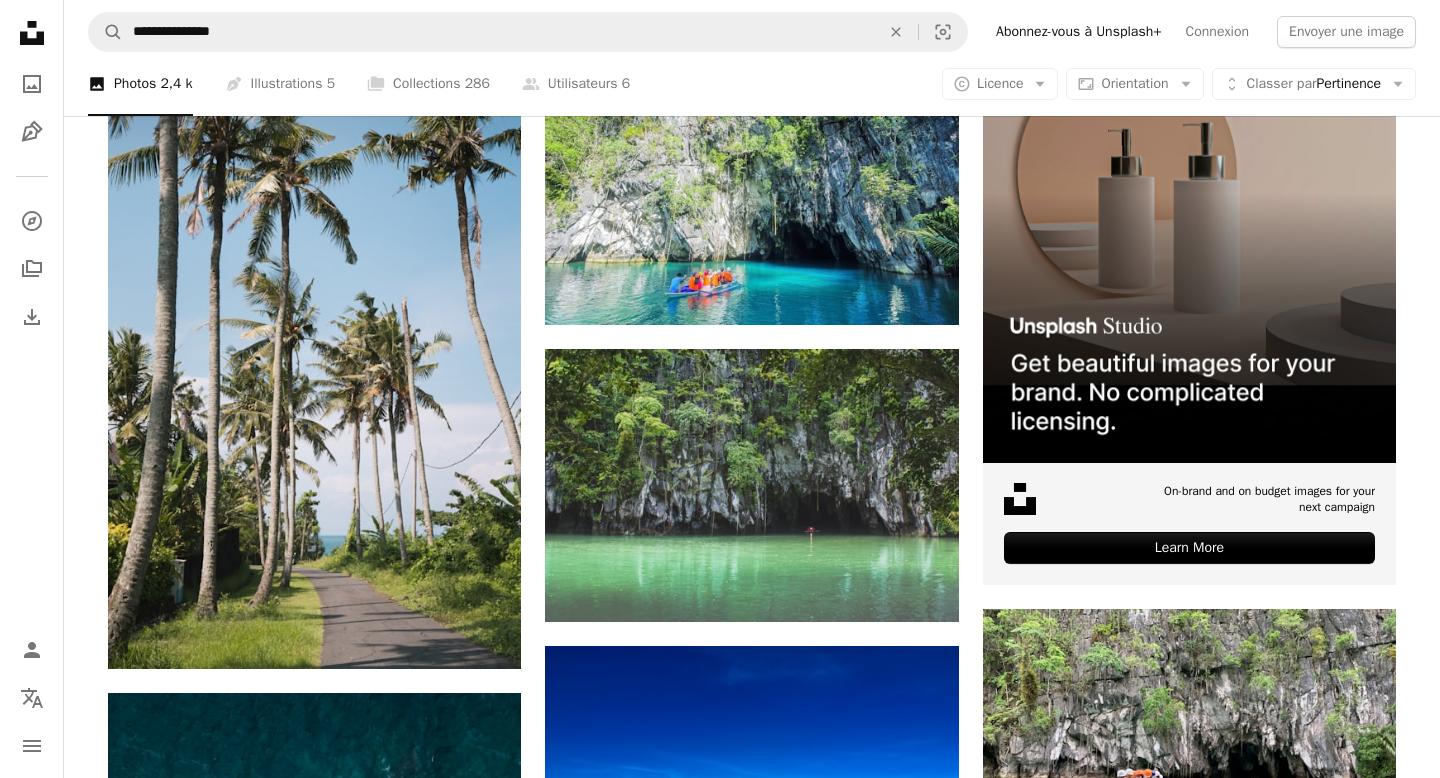 scroll, scrollTop: 454, scrollLeft: 0, axis: vertical 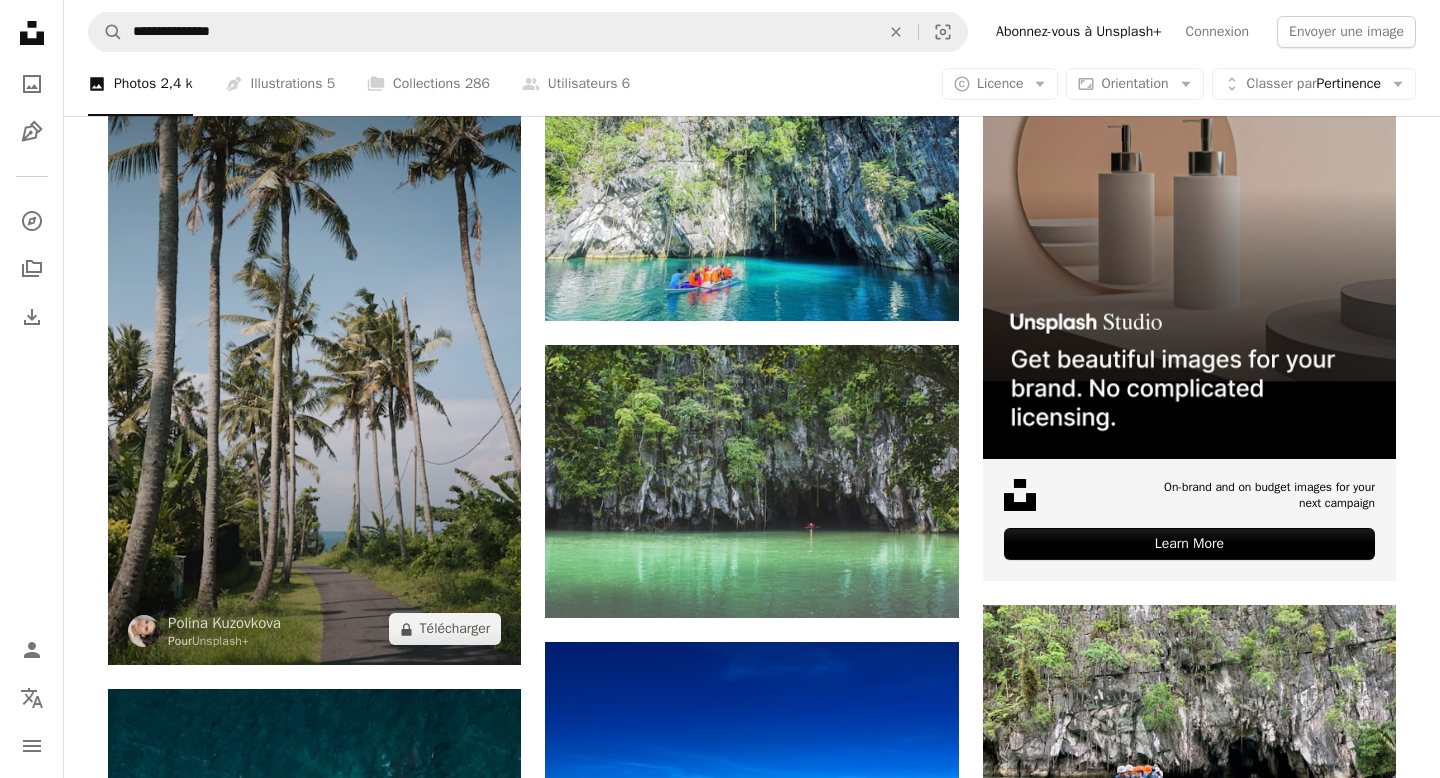 click at bounding box center (314, 355) 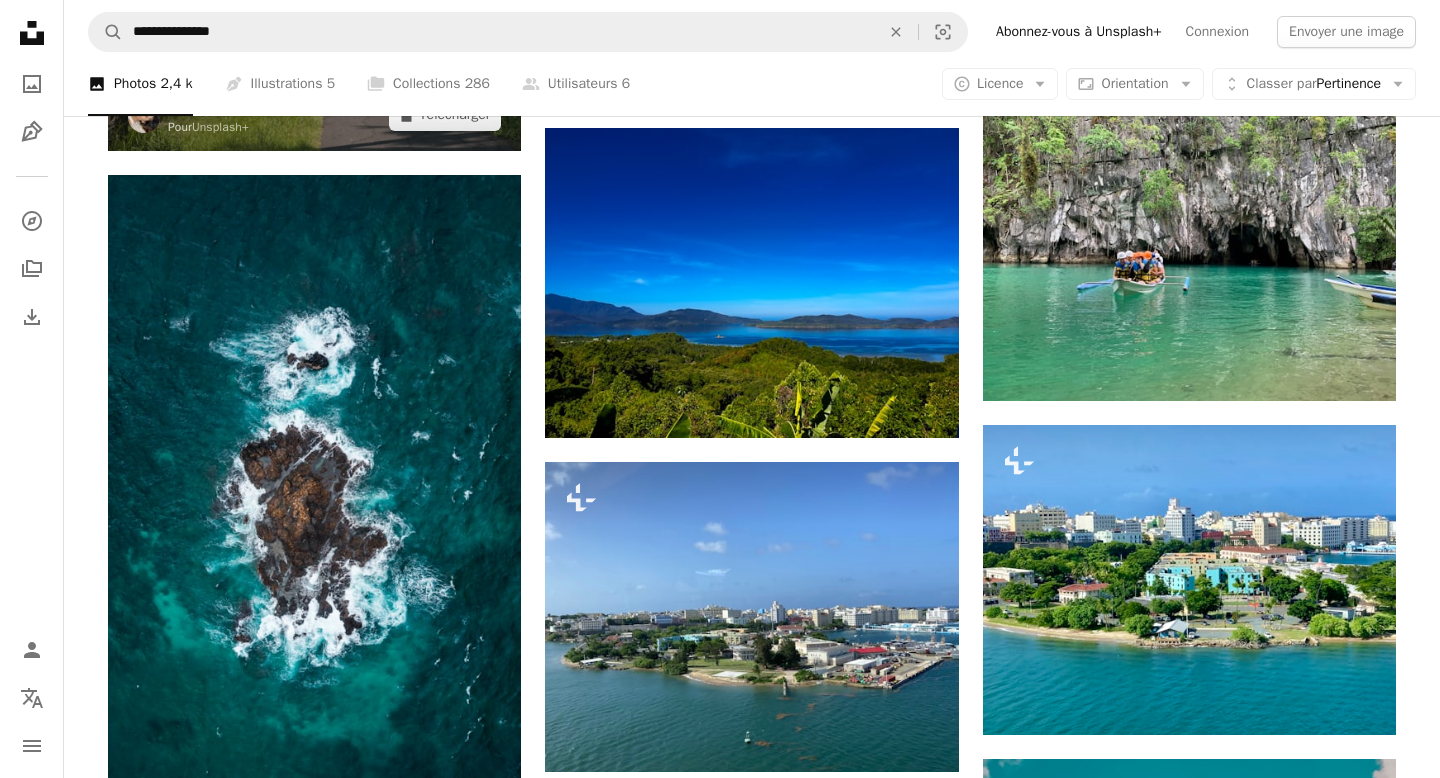 scroll, scrollTop: 1000, scrollLeft: 0, axis: vertical 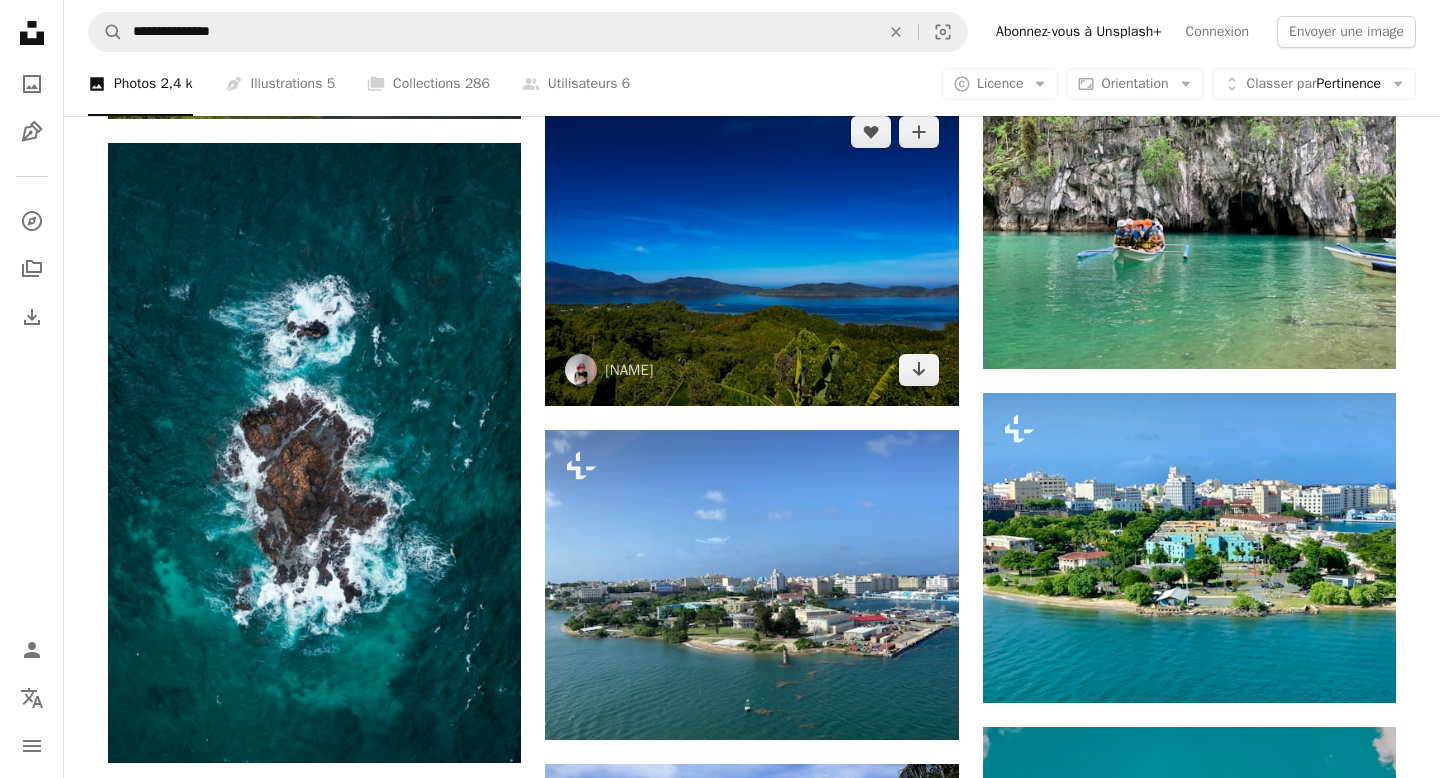 click at bounding box center (751, 251) 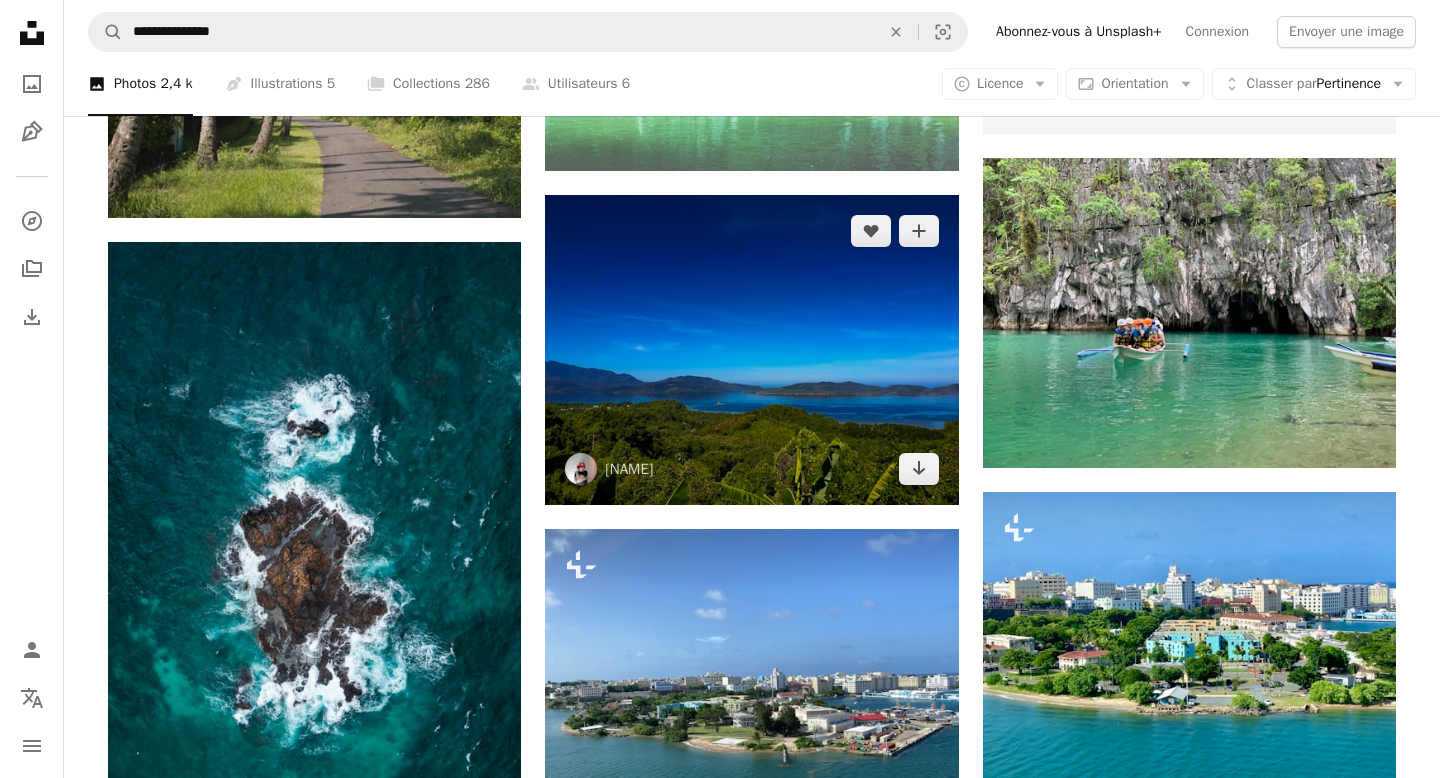 scroll, scrollTop: 899, scrollLeft: 0, axis: vertical 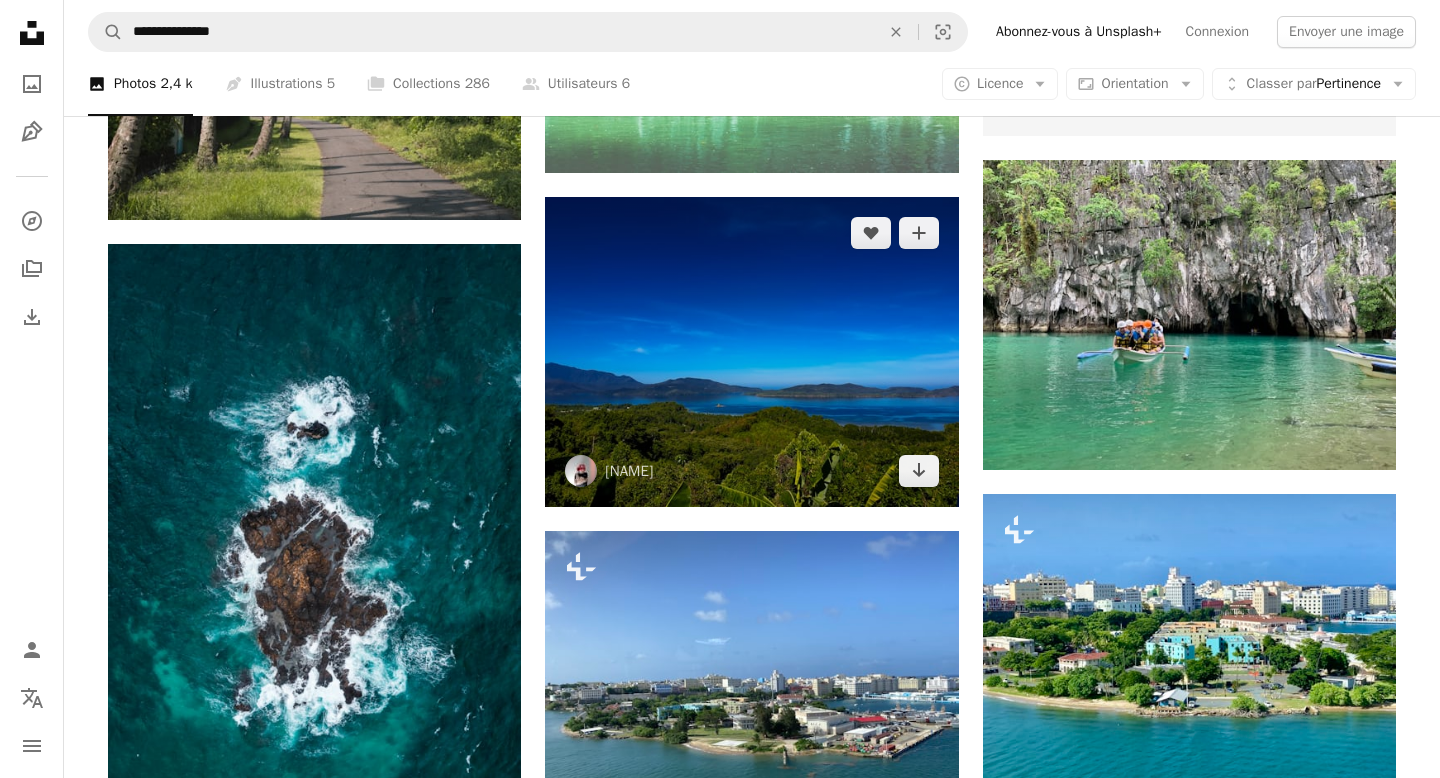 click at bounding box center [751, 352] 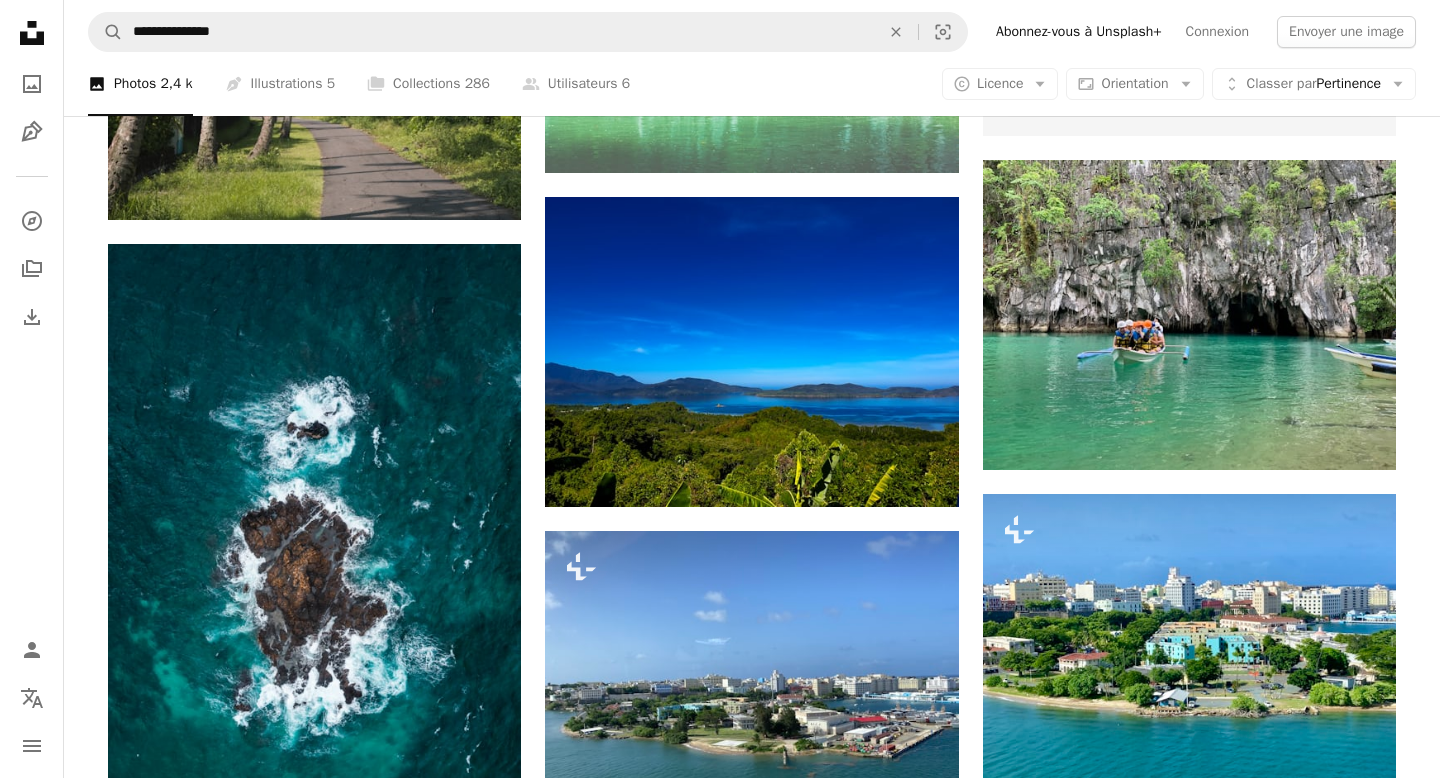 click on "Plus sign for Unsplash+ A heart A plus sign [NAME] Pour  Unsplash+ A lock Télécharger A heart A plus sign [NAME] Arrow pointing down A heart A plus sign [NAME] Disponible à l’embauche A checkmark inside of a circle Arrow pointing down A heart A plus sign [FIRST] [LAST] Arrow pointing down Plus sign for Unsplash+ A heart A plus sign Curated Lifestyle Pour  Unsplash+ A lock Télécharger A heart A plus sign [FIRST] [LAST] Arrow pointing down Plus sign for Unsplash+ A heart A plus sign [NAME] Pour  Unsplash+ A lock Télécharger A heart A plus sign [FIRST] [LAST] Arrow pointing down Plus sign for Unsplash+ A heart A plus sign Getty Images Pour  Unsplash+ A lock Télécharger A heart A plus sign [FIRST] [LAST] Arrow pointing down –– ––– –––  –– ––– –  ––– –––  ––––  –   – –– –––  – – ––– –– –– –––– –– The best in on-brand content creation Learn More A heart Pour" at bounding box center (752, 2438) 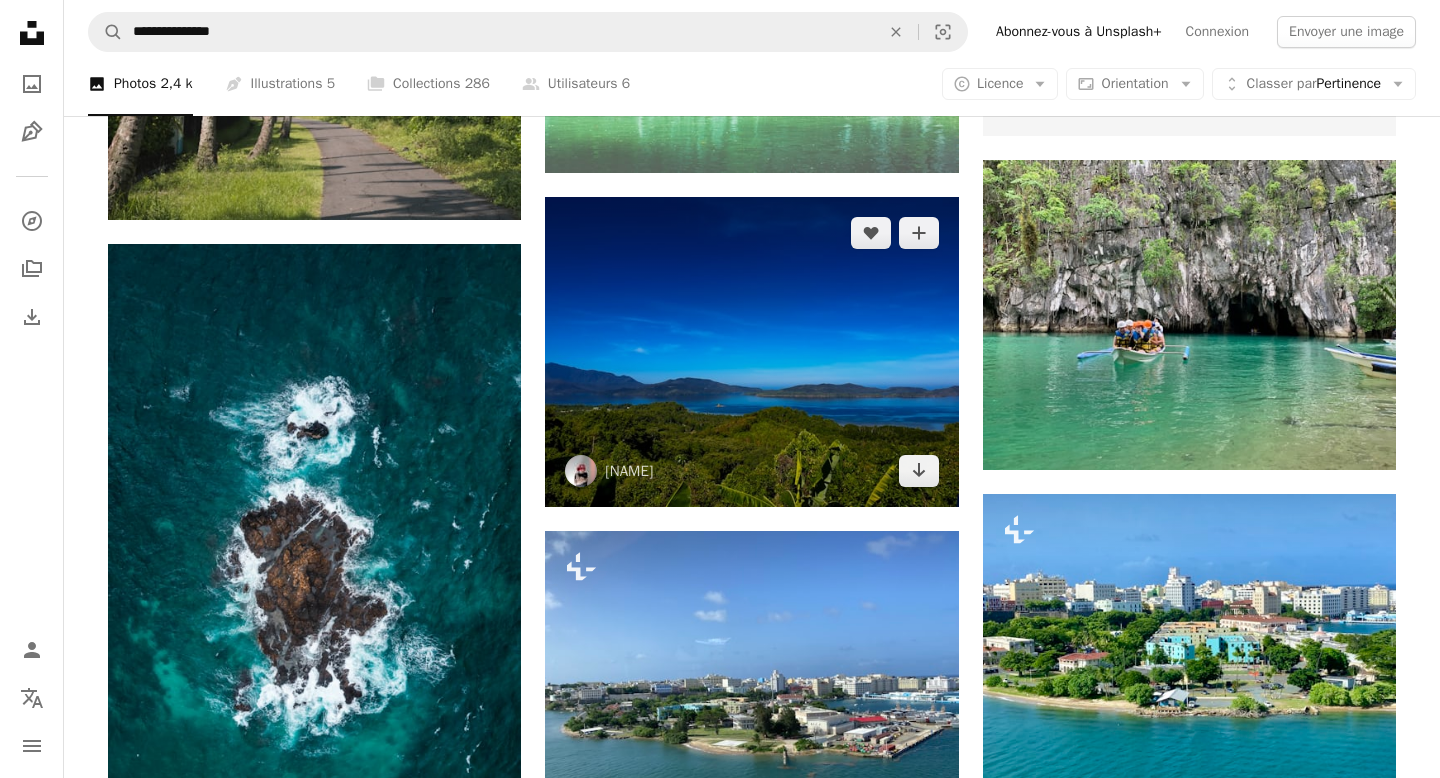 click at bounding box center (751, 352) 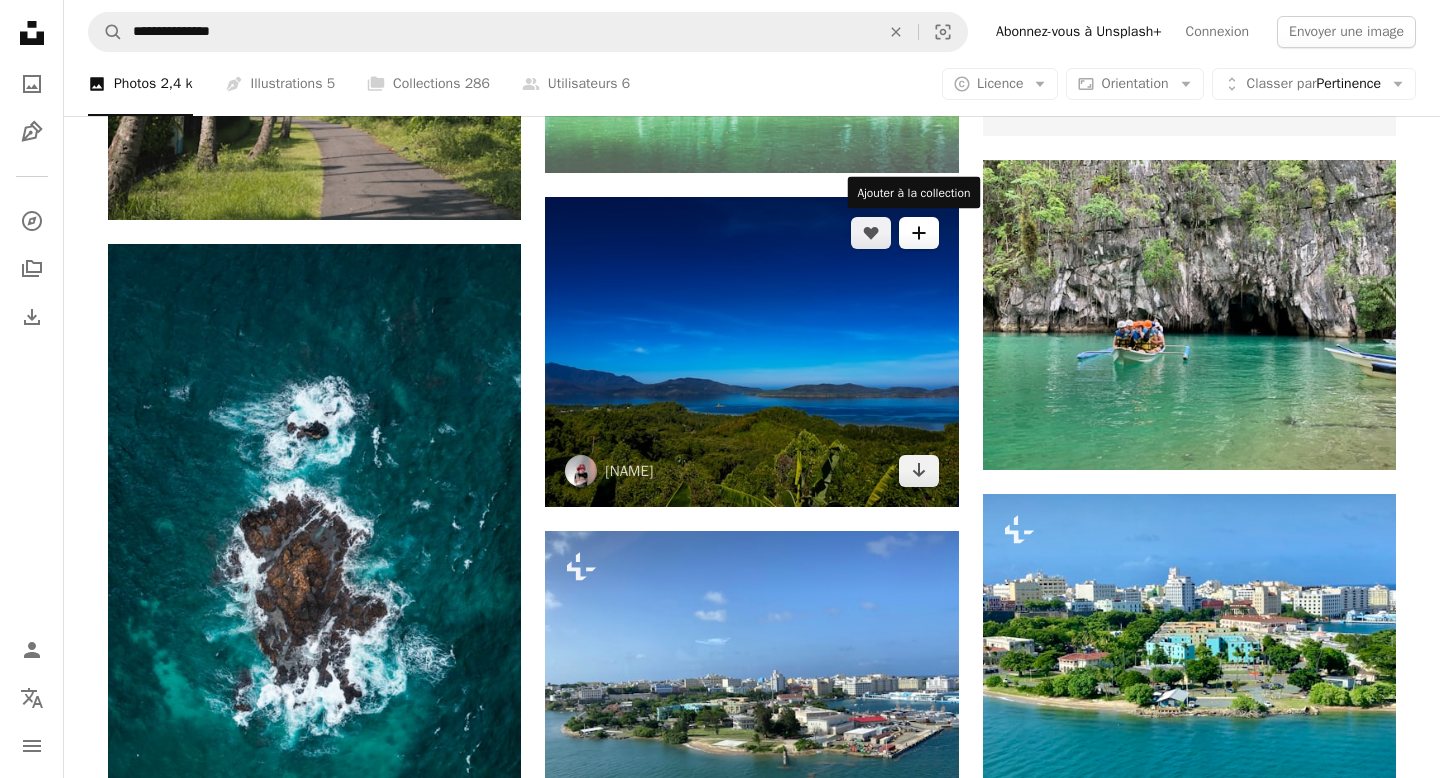 click on "A plus sign" at bounding box center (919, 233) 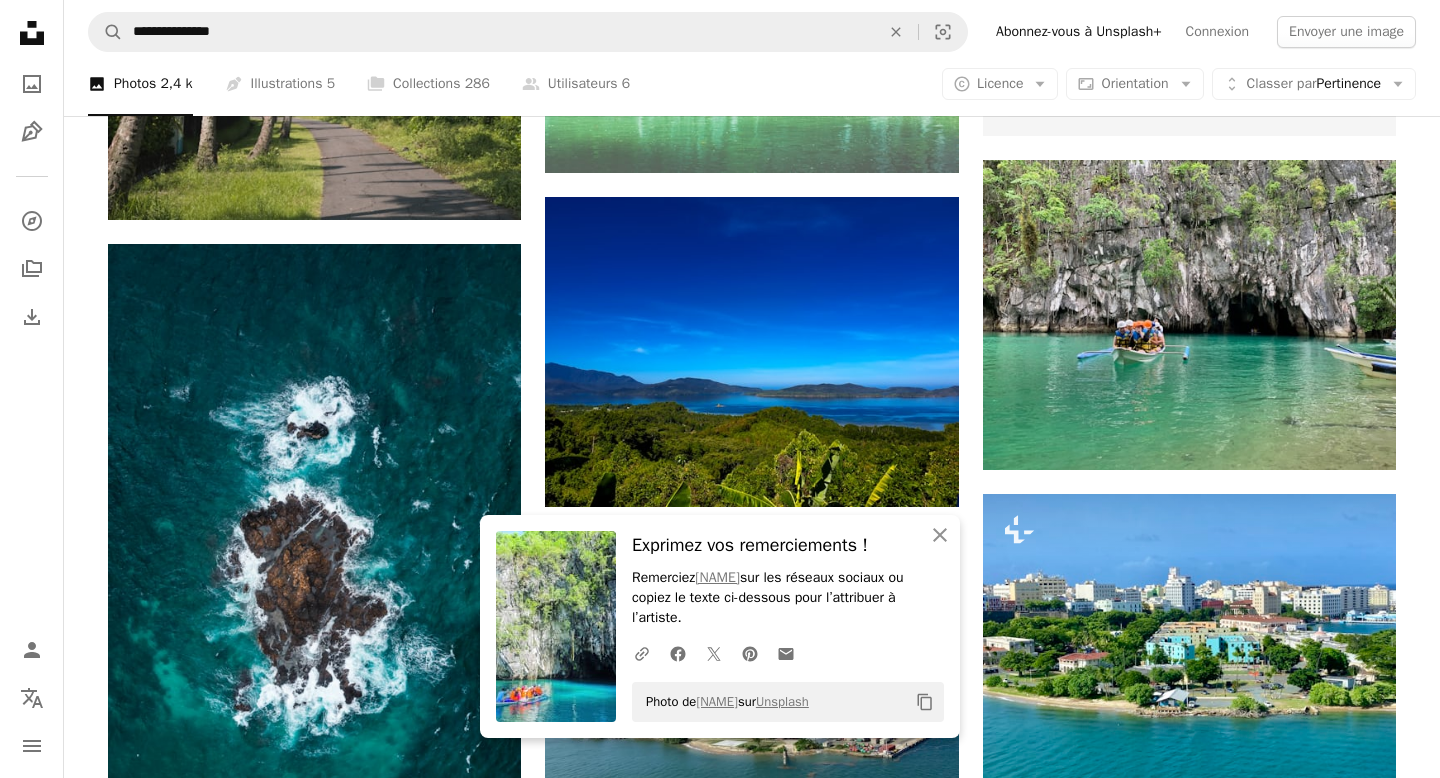 click on "An X shape An X shape Fermer Exprimez vos remerciements ! Remerciez  [FIRST] [LAST]  sur les réseaux sociaux ou copiez le texte ci-dessous pour l’attribuer à l’artiste. A URL sharing icon (chains) Facebook icon X (formerly Twitter) icon Pinterest icon An envelope Photo de  [FIRST] [LAST]  sur  Unsplash
Copy content S’inscrire à Unsplash Vous avez déjà un compte ?  Connexion Prénom Nom E-mail Nom d’utilisateur  (n’utilisez que des lettres, des chiffres ou des tirets) Mot de passe  (8 car. minimum) S’inscrire En vous inscrivant, vous acceptez les  Conditions  et la  Charte de protection des données ." at bounding box center (720, 6583) 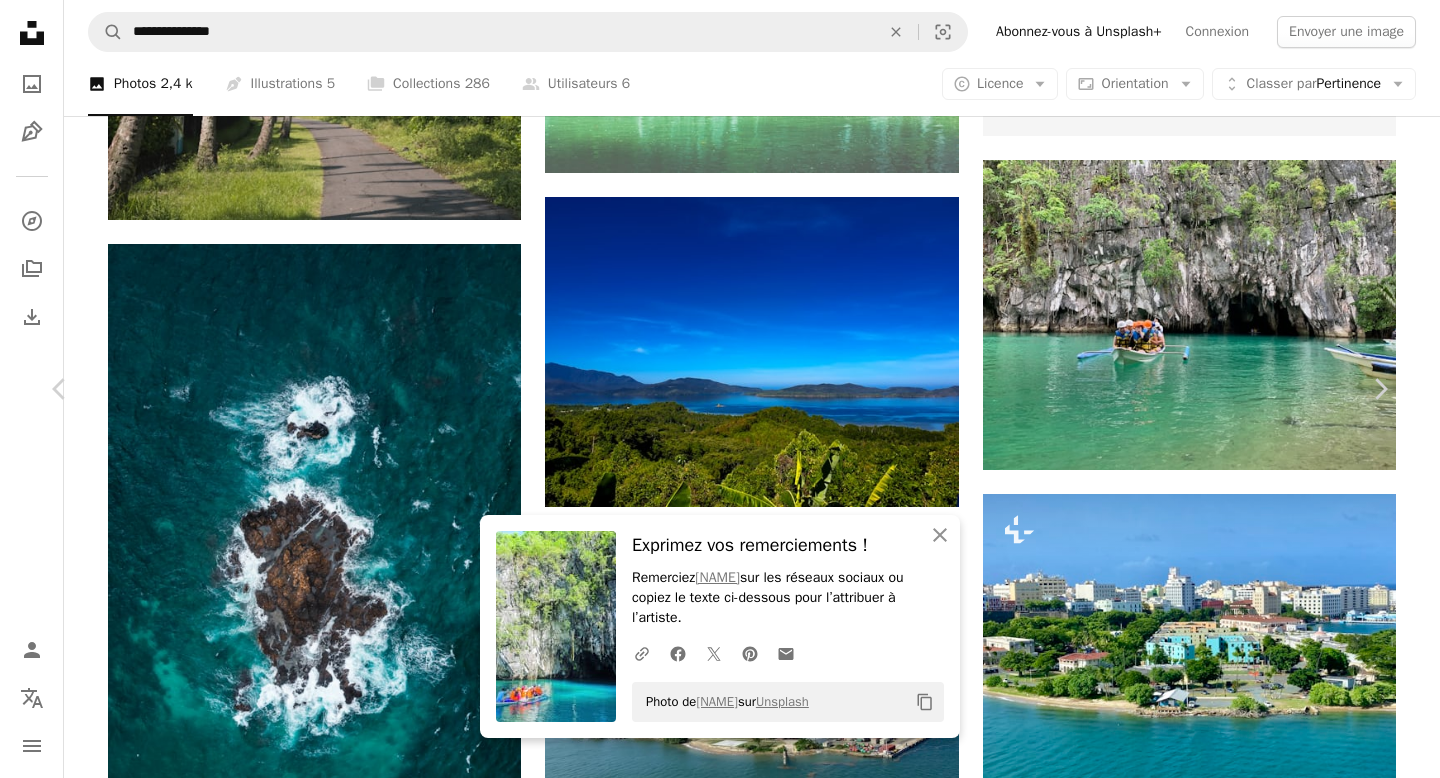click on "Télécharger gratuitement" at bounding box center (1158, 6241) 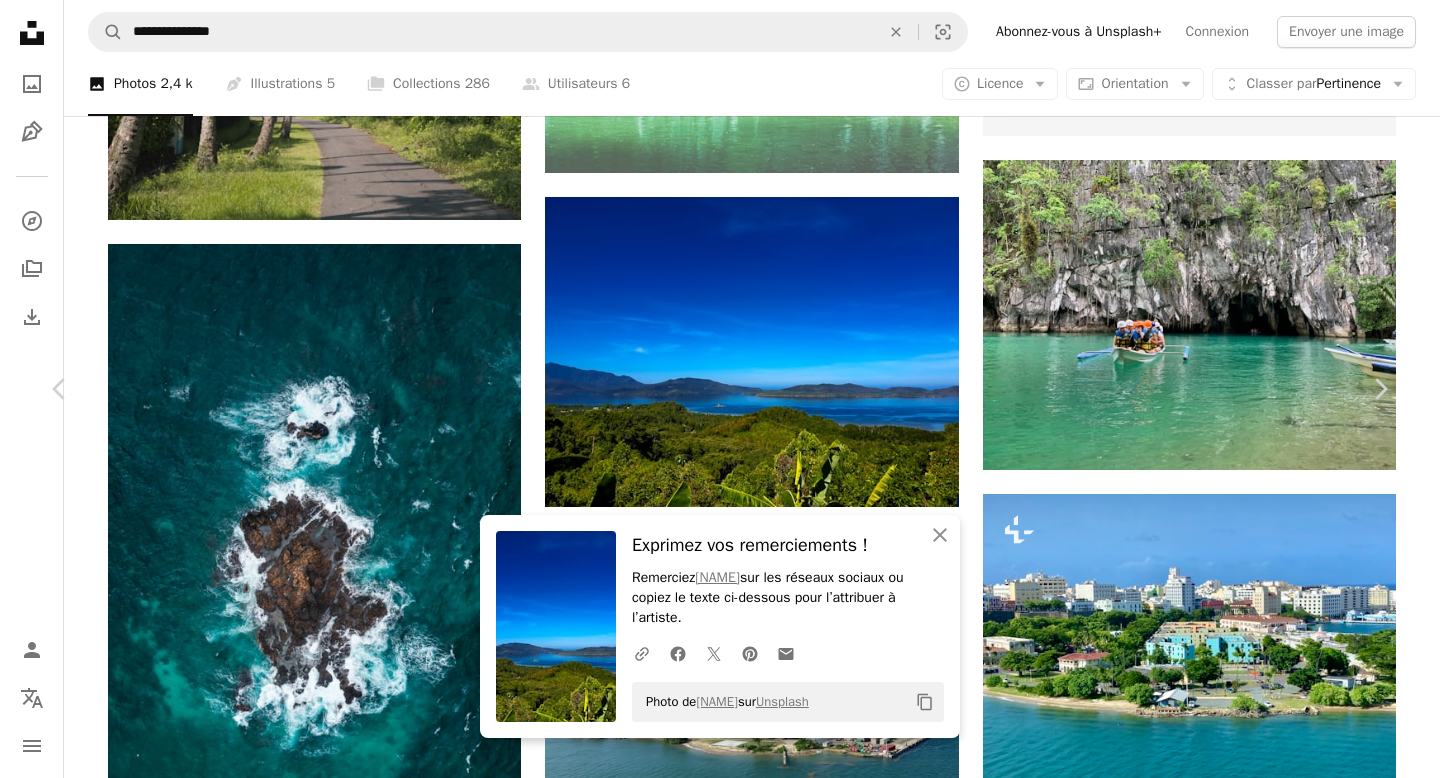 click on "An X shape Chevron left Chevron right An X shape Fermer Exprimez vos remerciements ! Remerciez  [PERSON]  sur les réseaux sociaux ou copiez le texte ci-dessous pour l’attribuer à l’artiste. A URL sharing icon (chains) Facebook icon X (formerly Twitter) icon Pinterest icon An envelope Photo de  [PERSON]  sur  Unsplash
Copy content [PERSON] [PERSON] A heart A plus sign Télécharger gratuitement Chevron down Zoom in Vues 169 366 Téléchargements 1 154 A forward-right arrow Partager Info icon Infos More Actions A map marker [CITY], [COUNTRY] Calendar outlined Publiée le  7 août 2019 Camera Samsung, SM-N960F Safety Utilisation gratuite sous la  Licence Unsplash [COUNTRY] terre mer bleu été vert planter paysage jungle forêt pluviale dehors campagne cordillère végétation buisson Palawan Îles ciel d'azur [CITY] promontoire Images gratuites Parcourez des images premium sur iStock  |  - 20 % avec le code UNSPLASH20 Rendez-vous sur iStock" at bounding box center (720, 6583) 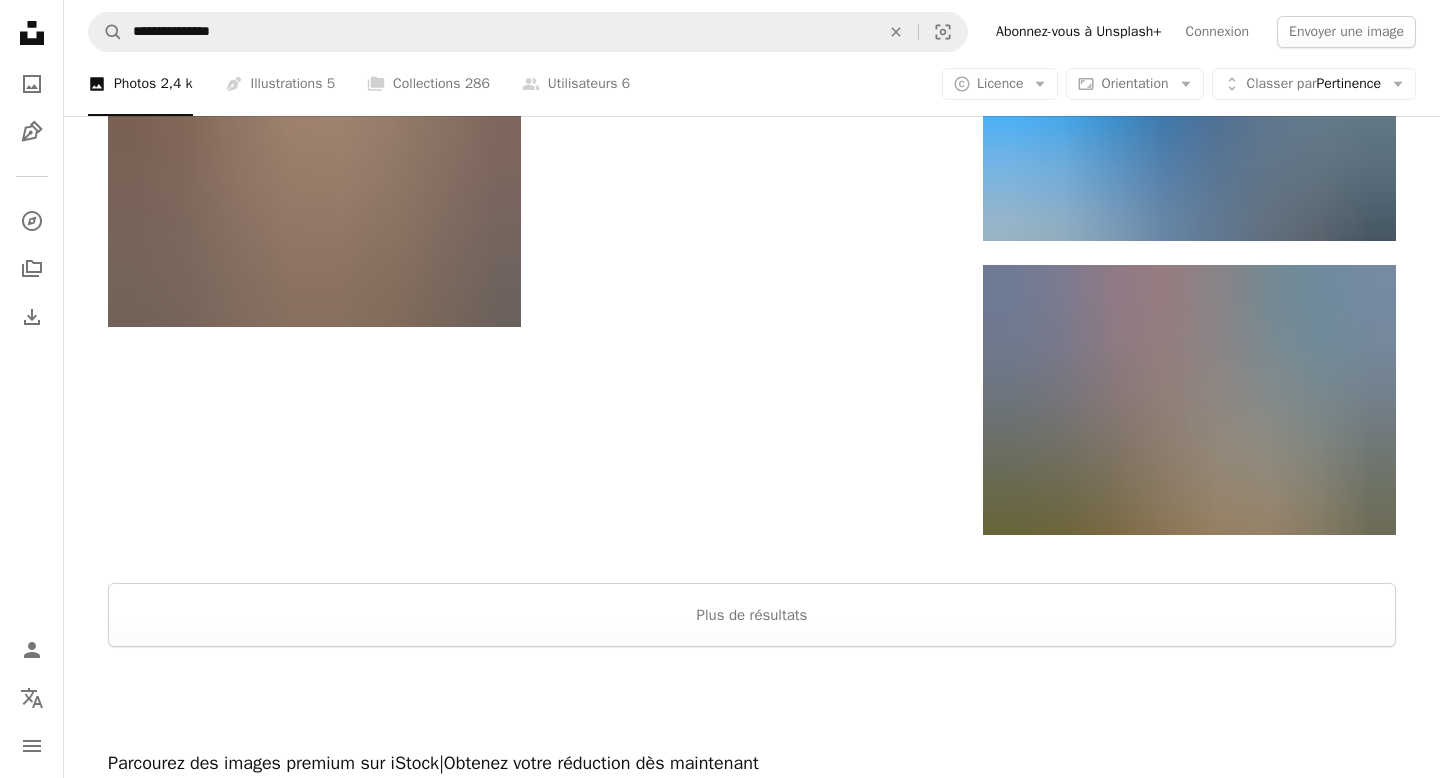 scroll, scrollTop: 5622, scrollLeft: 0, axis: vertical 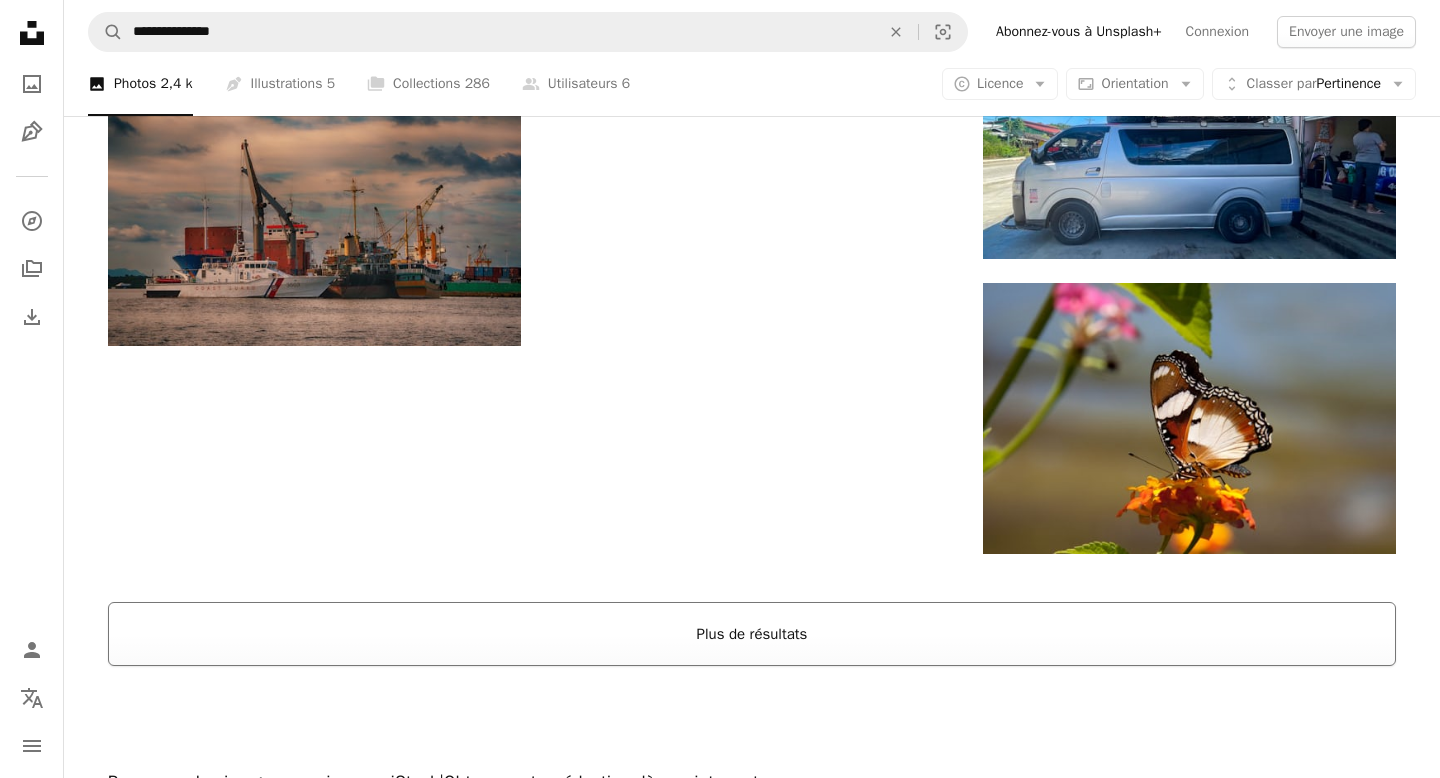 click on "Plus de résultats" at bounding box center [752, 634] 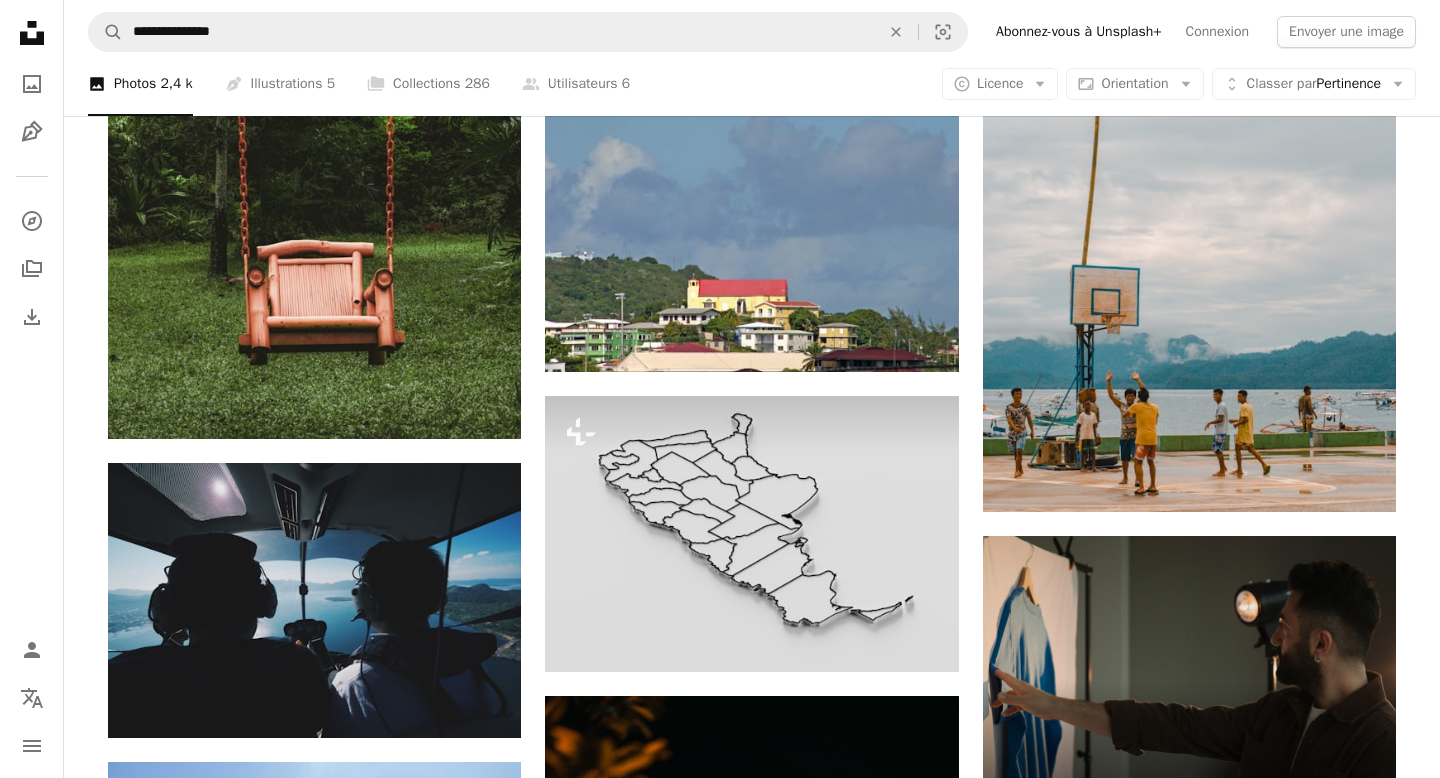 scroll, scrollTop: 7337, scrollLeft: 0, axis: vertical 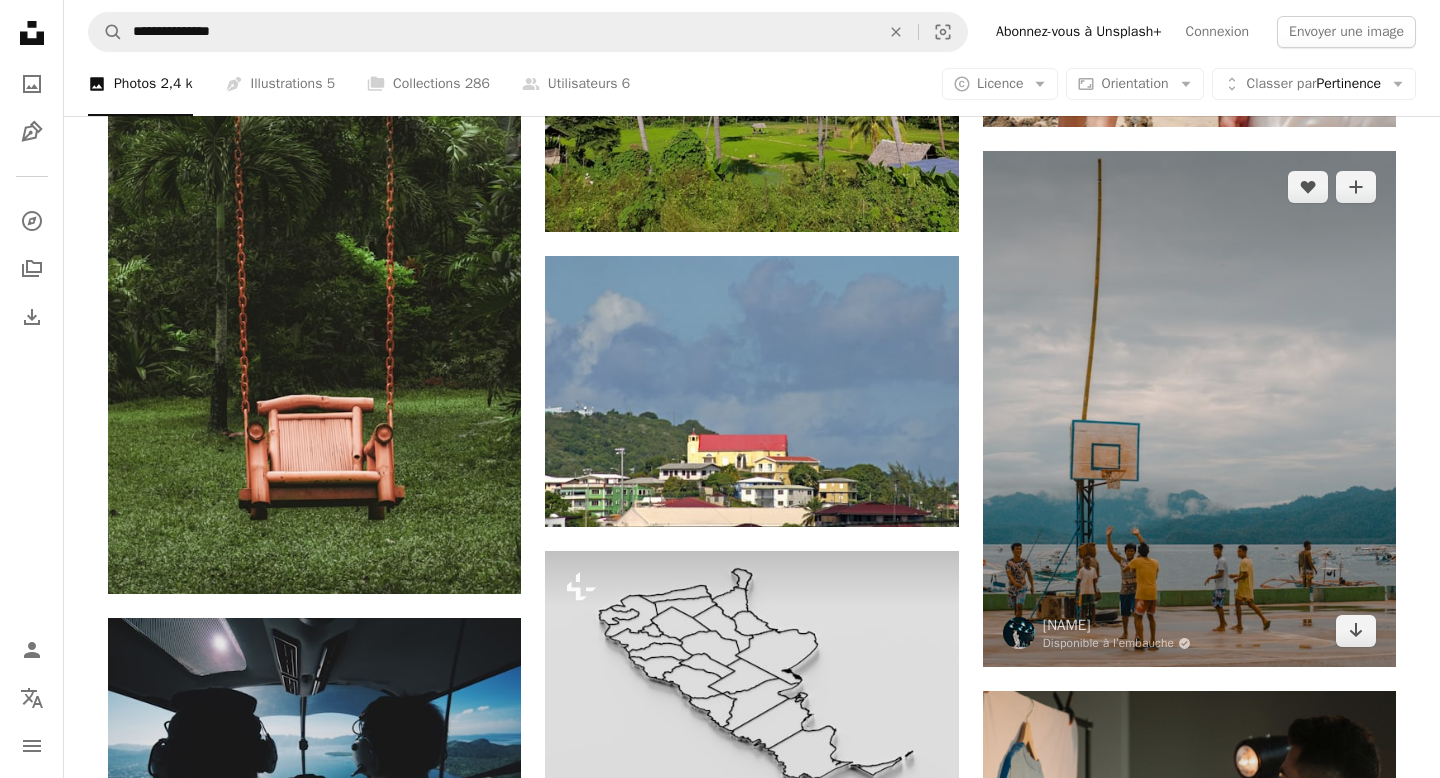 click at bounding box center [1189, 409] 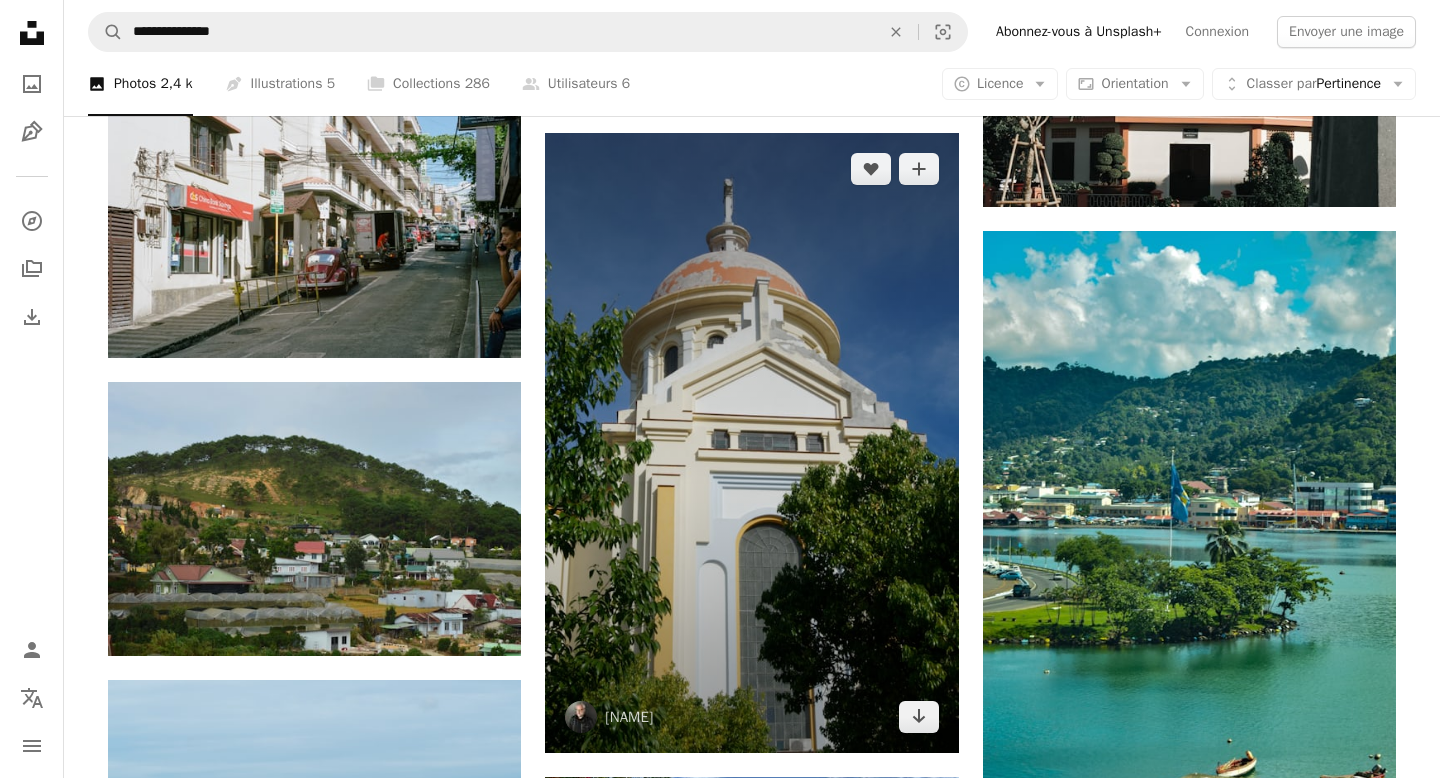 scroll, scrollTop: 10612, scrollLeft: 0, axis: vertical 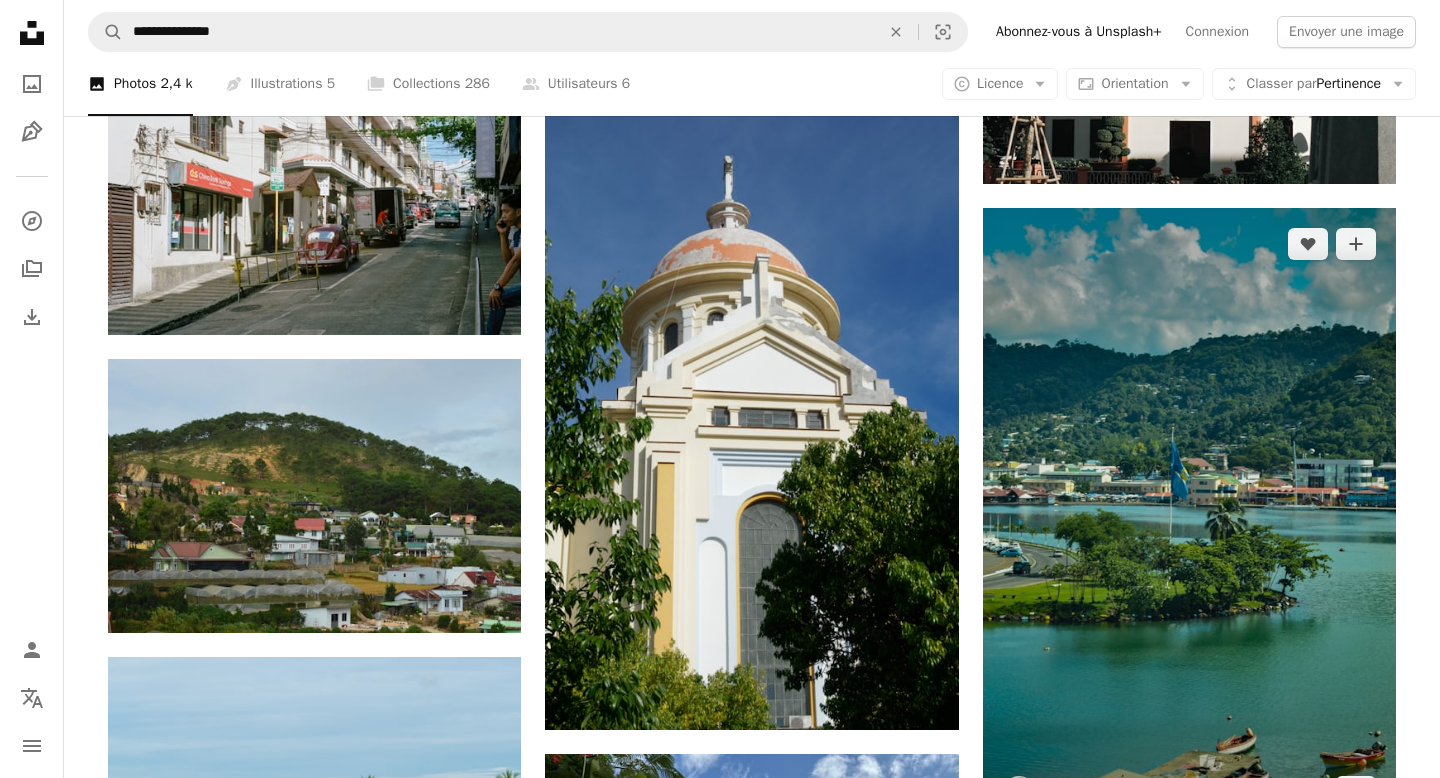 click at bounding box center [1189, 518] 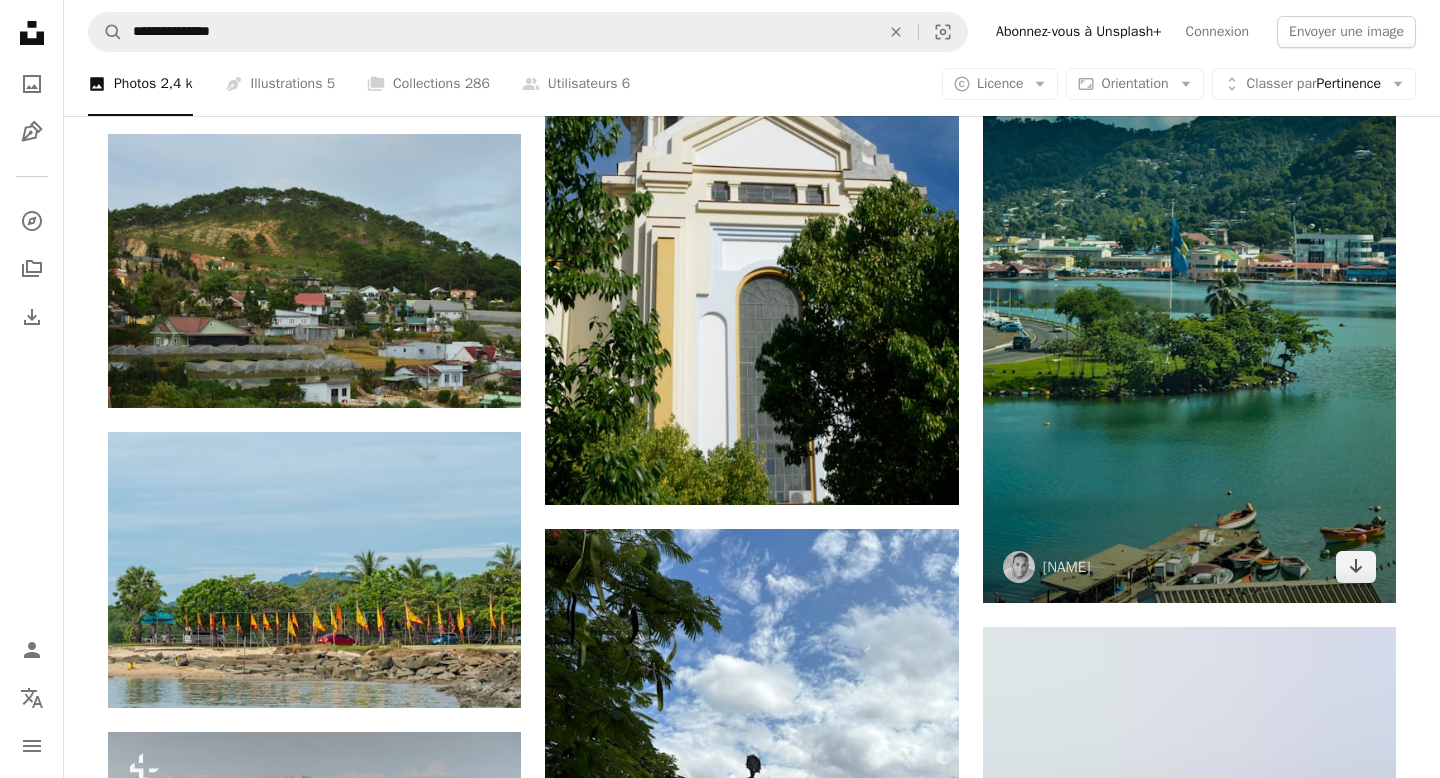 scroll, scrollTop: 10904, scrollLeft: 0, axis: vertical 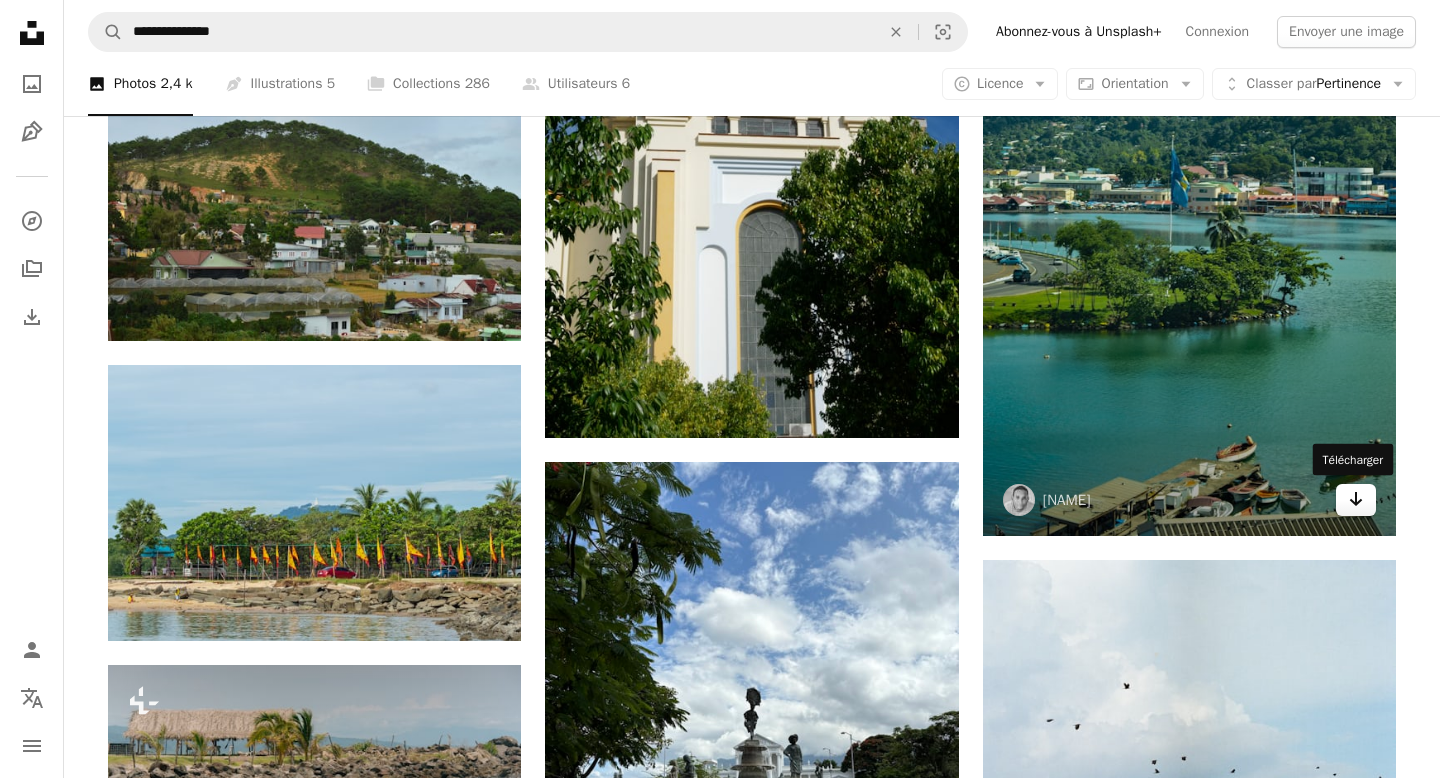 click on "Arrow pointing down" 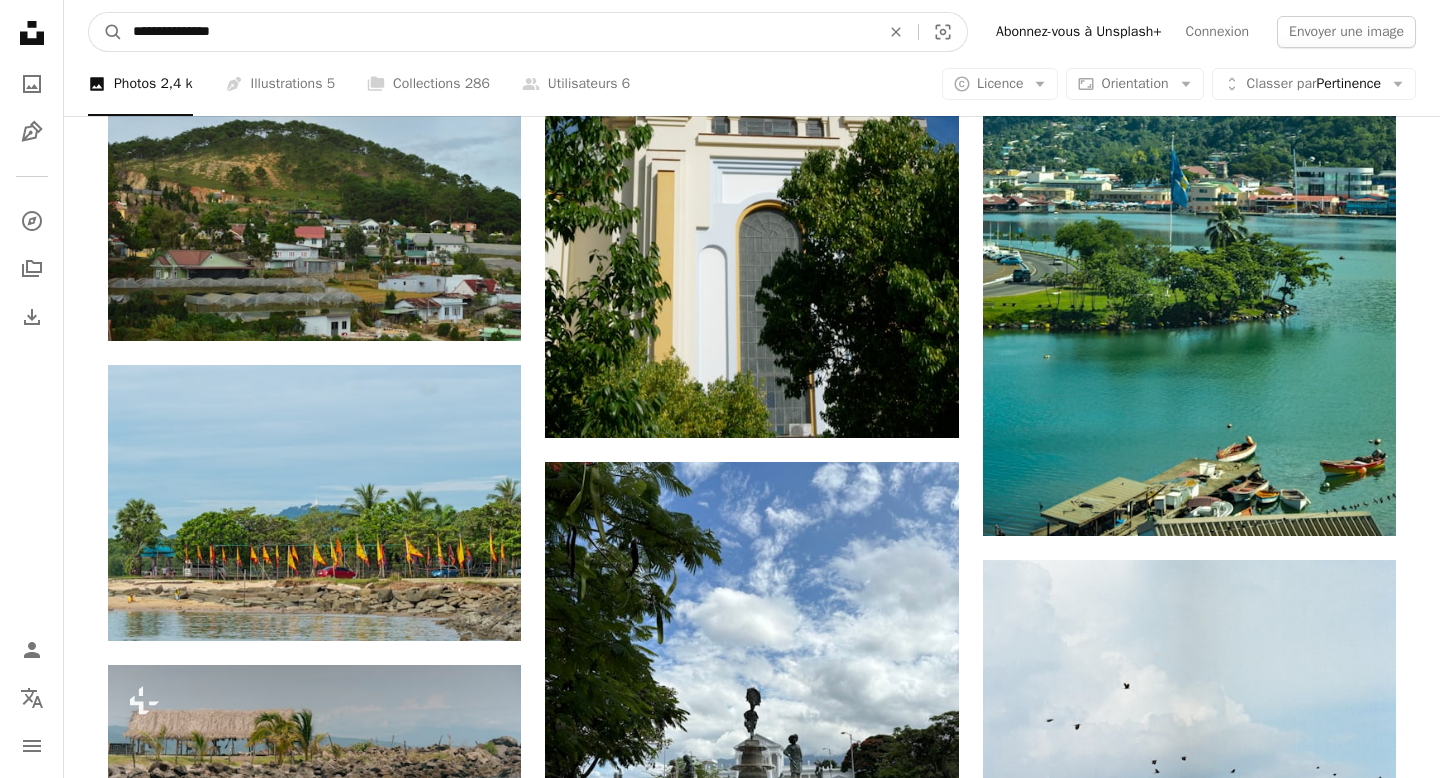 click on "**********" at bounding box center (498, 32) 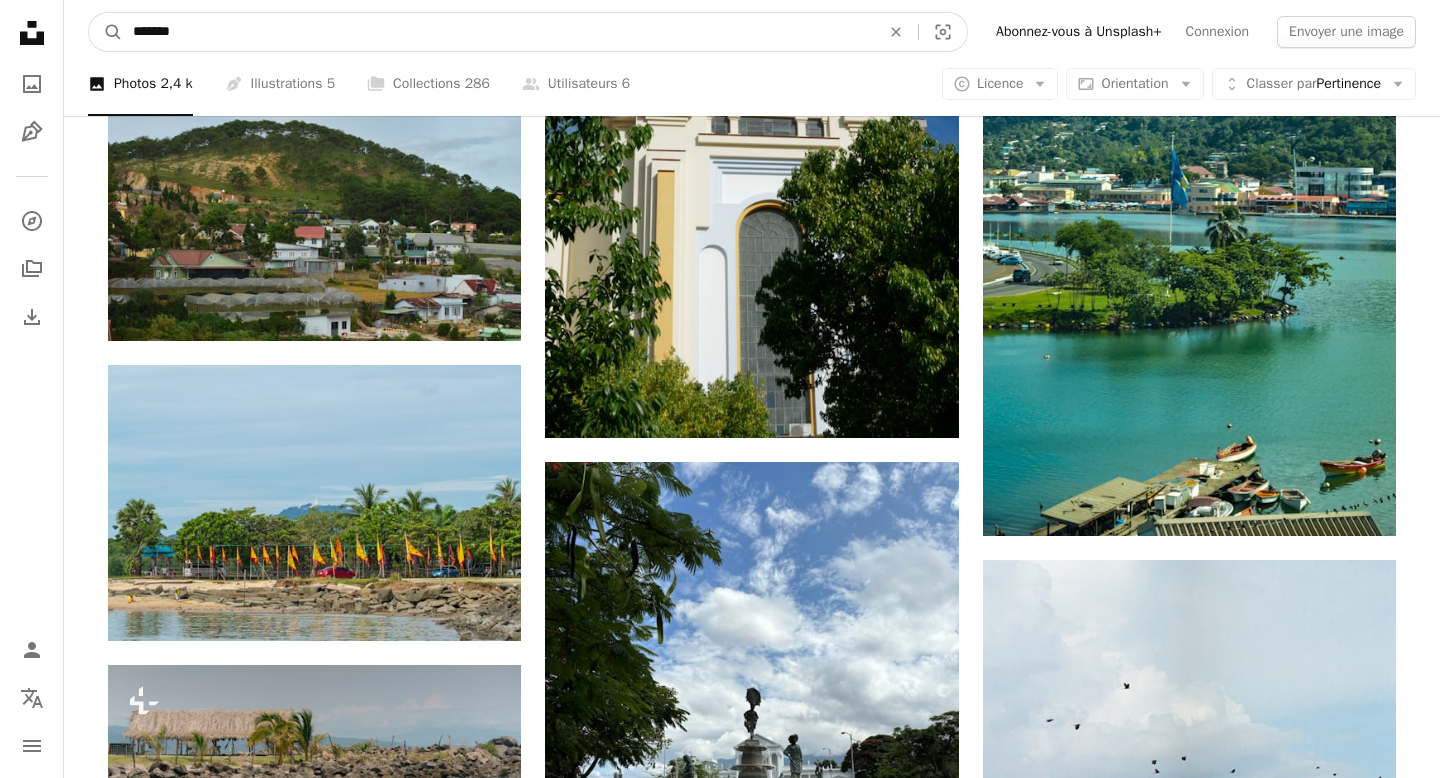 type on "*******" 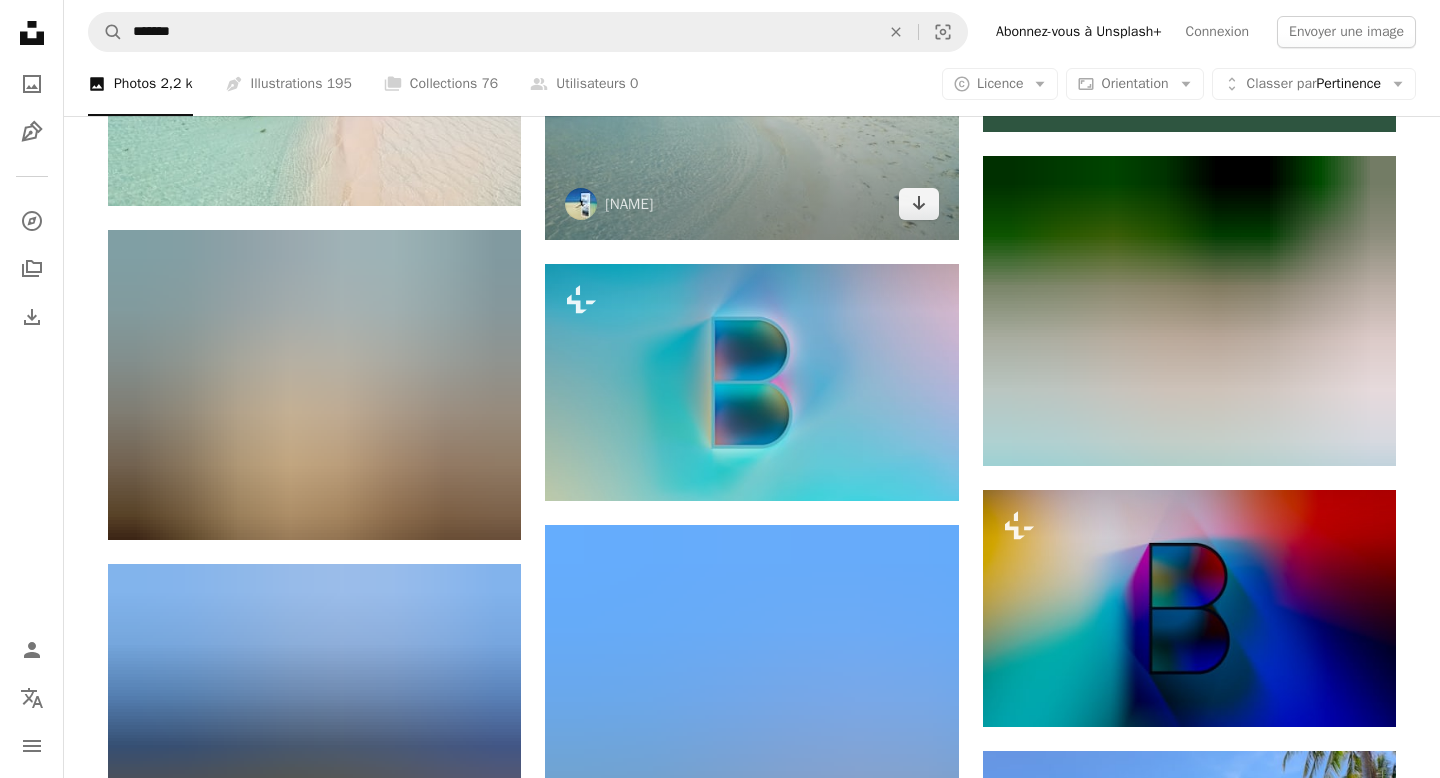 scroll, scrollTop: 892, scrollLeft: 0, axis: vertical 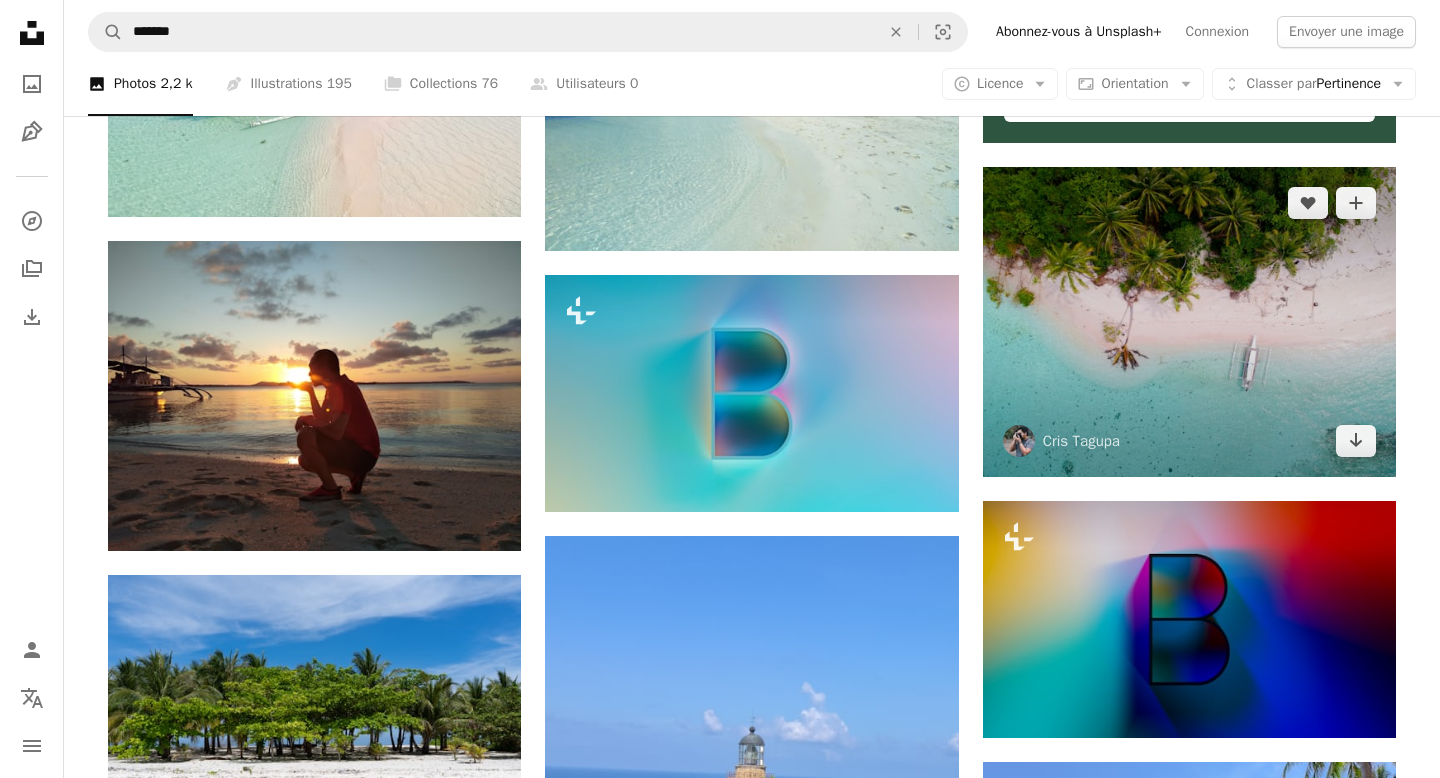click at bounding box center (1189, 322) 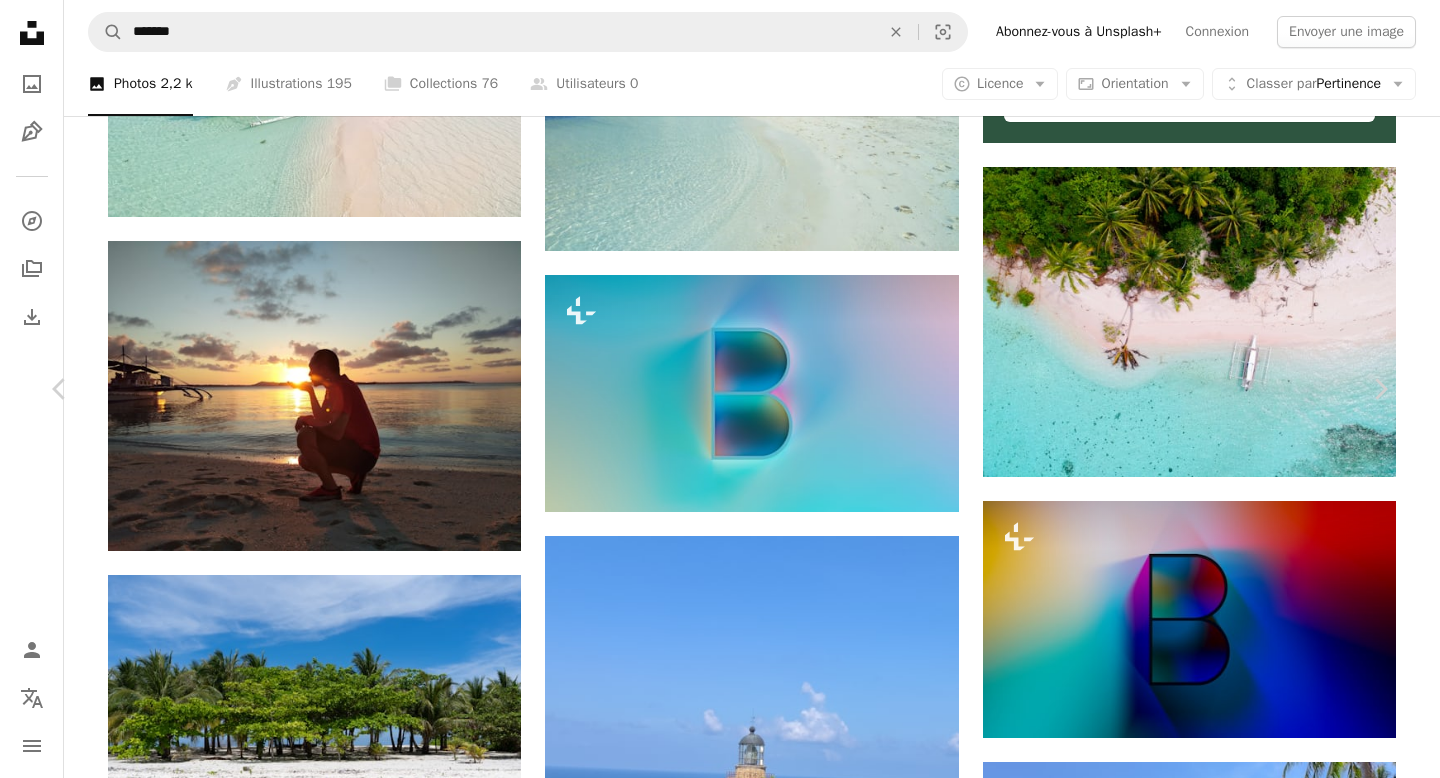 click on "Télécharger gratuitement" at bounding box center (1158, 3427) 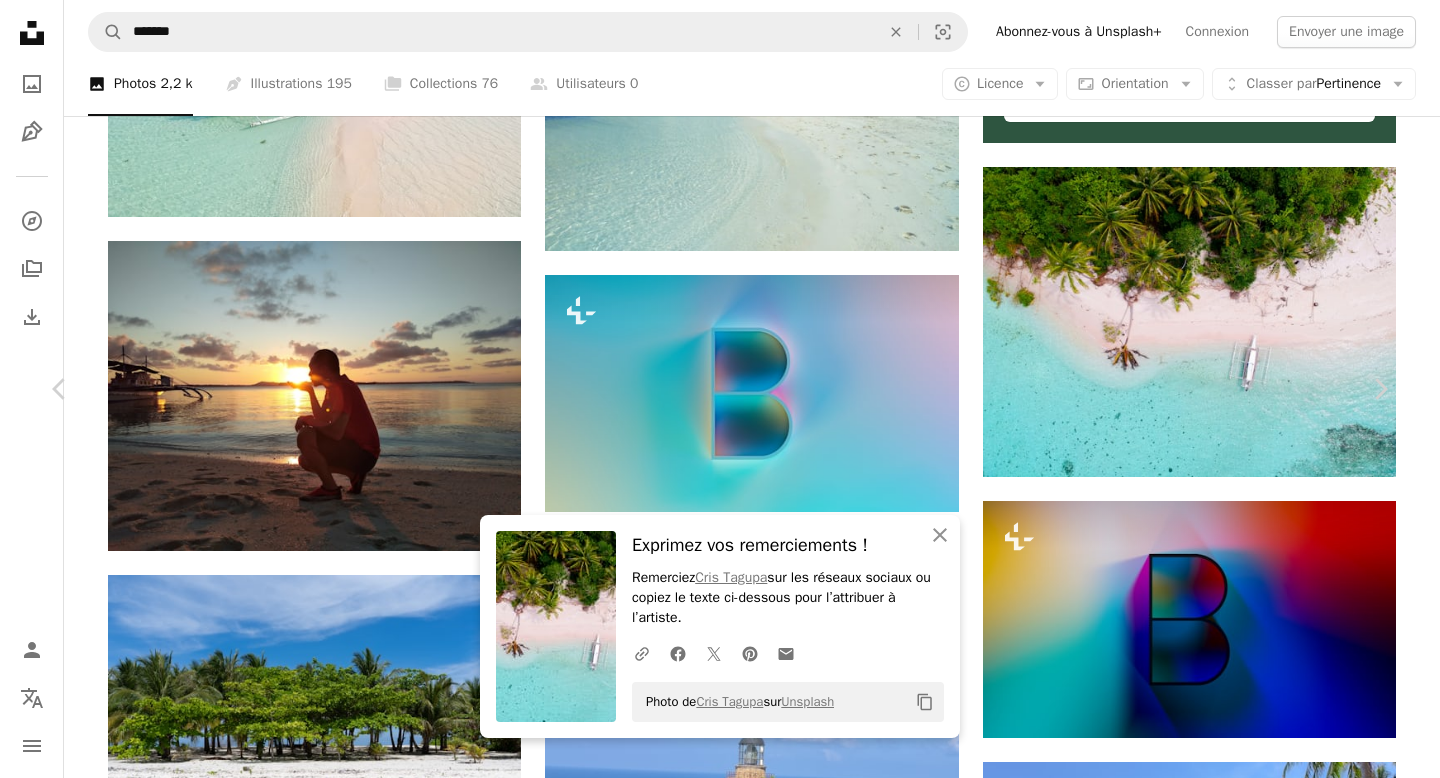 click on "An X shape Chevron left Chevron right An X shape Fermer Exprimez vos remerciements ! Remerciez  [FIRST] [LAST]  sur les réseaux sociaux ou copiez le texte ci-dessous pour l’attribuer à l’artiste. A URL sharing icon (chains) Facebook icon X (formerly Twitter) icon Pinterest icon An envelope Photo de  [FIRST] [LAST]  sur  Unsplash
Copy content [FIRST] [LAST] cjtagupa A heart A plus sign Télécharger gratuitement Chevron down Zoom in Vues 1 078 771 Téléchargements 8 765 Présentée dans Photos A forward-right arrow Partager Info icon Infos More Actions A map marker [STREET], [STATE], [COUNTRY] Calendar outlined Publiée le  10 octobre 2018 Camera DJI, FC1102 Safety Utilisation gratuite sous la  Licence Unsplash fleur plage art mer planter sable fleurir Philippines dehors terre poterie flore côte cannabis vase composition florale végétation algue jarre buisson Photos banque d’images gratuites Parcourez des images premium sur iStock  |  - 20 % avec le code UNSPLASH20 Rendez-vous sur iStock" at bounding box center [720, 3769] 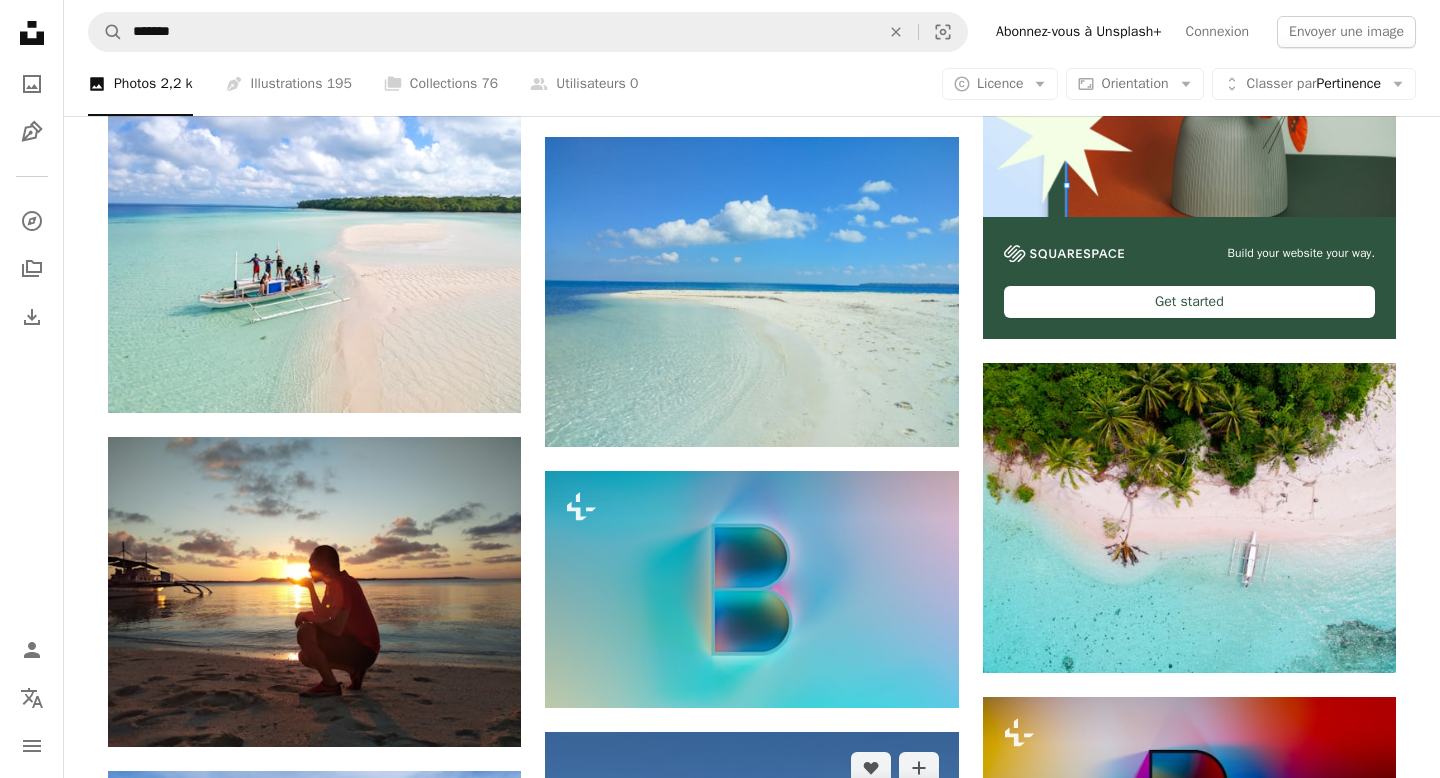 scroll, scrollTop: 0, scrollLeft: 0, axis: both 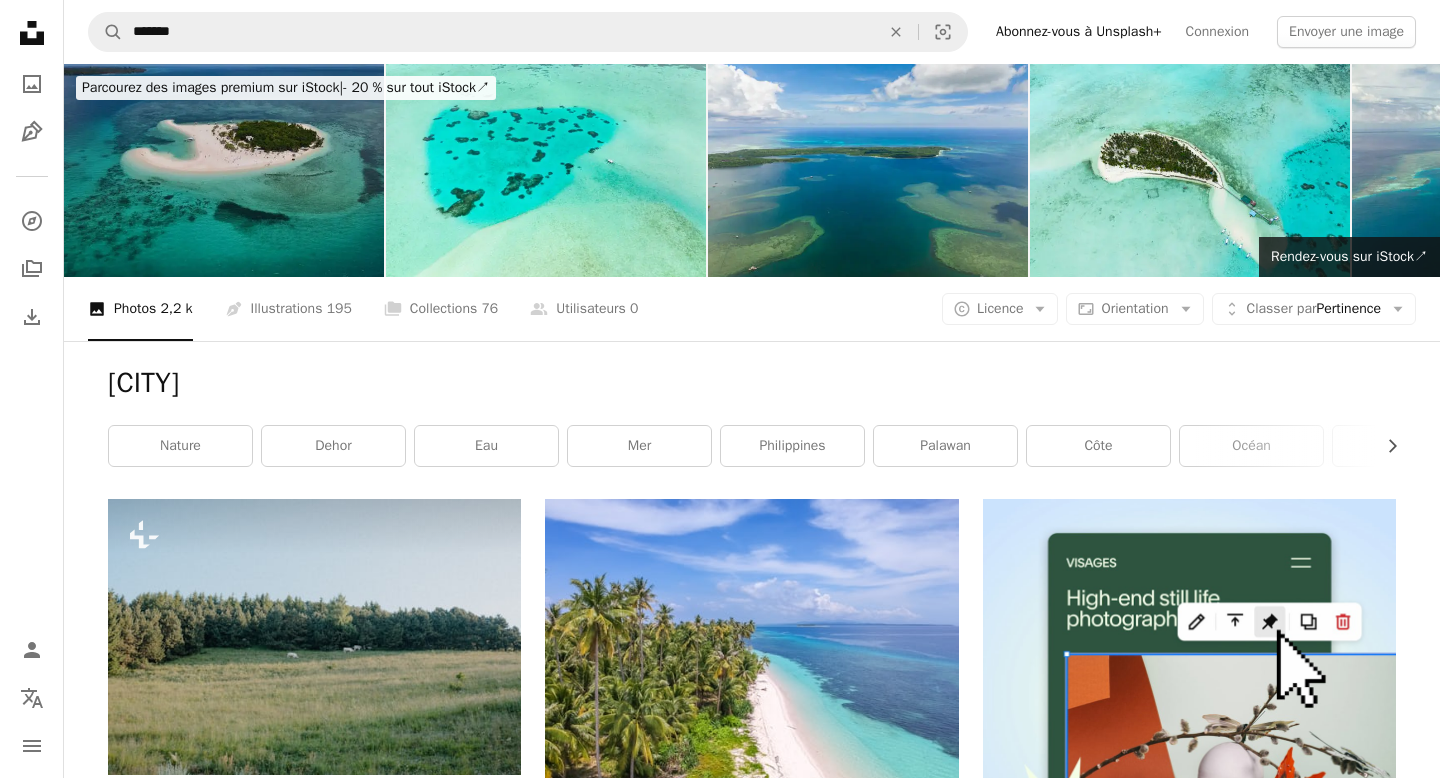 click at bounding box center [224, 170] 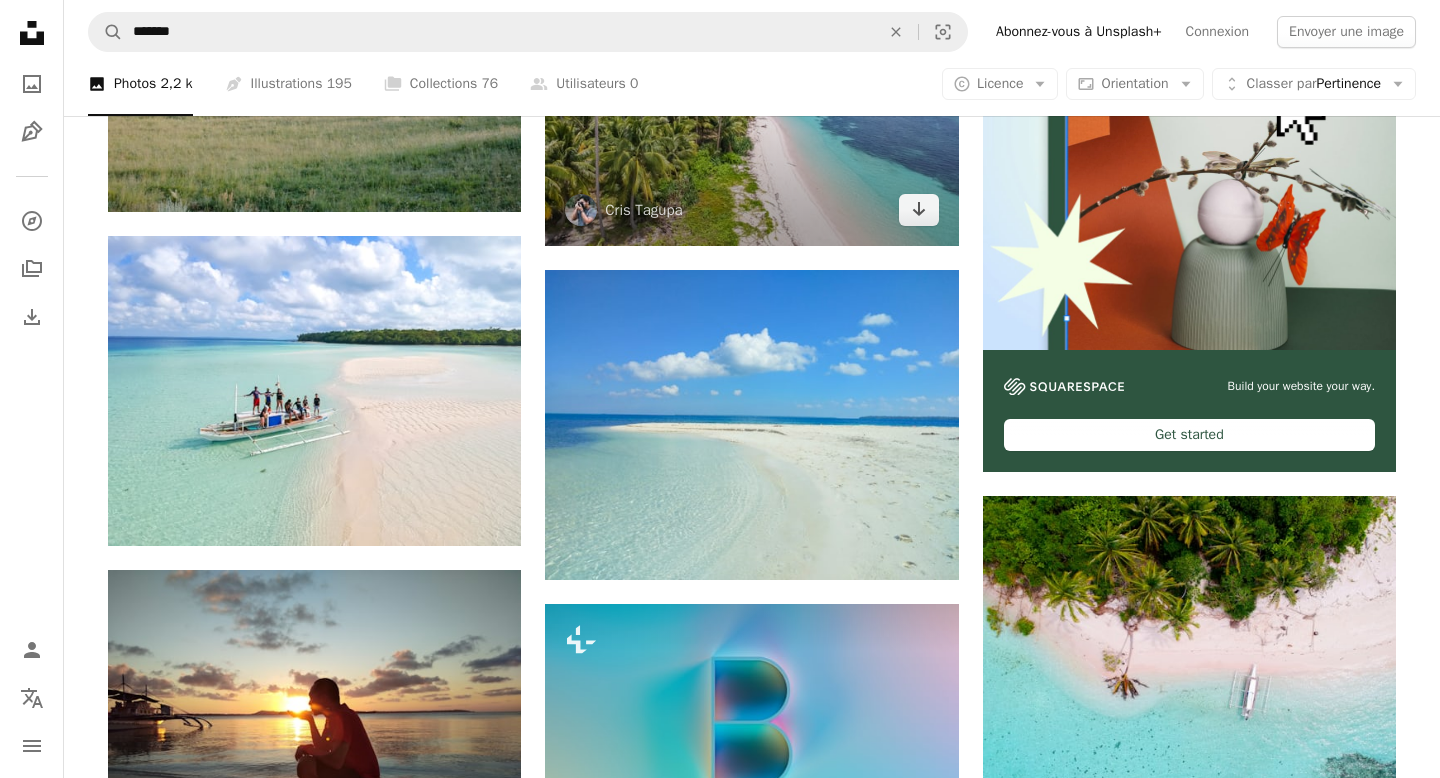 scroll, scrollTop: 565, scrollLeft: 0, axis: vertical 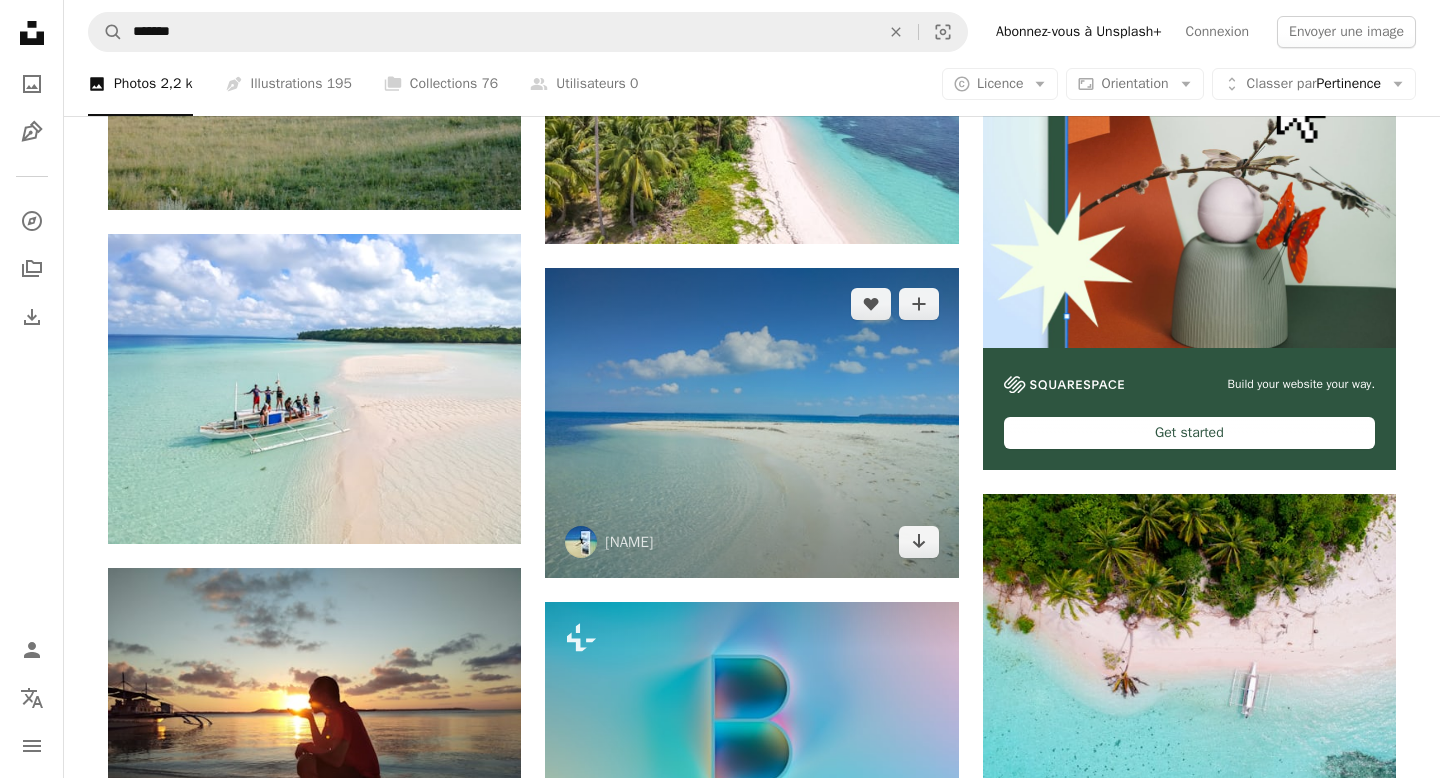 click at bounding box center [751, 423] 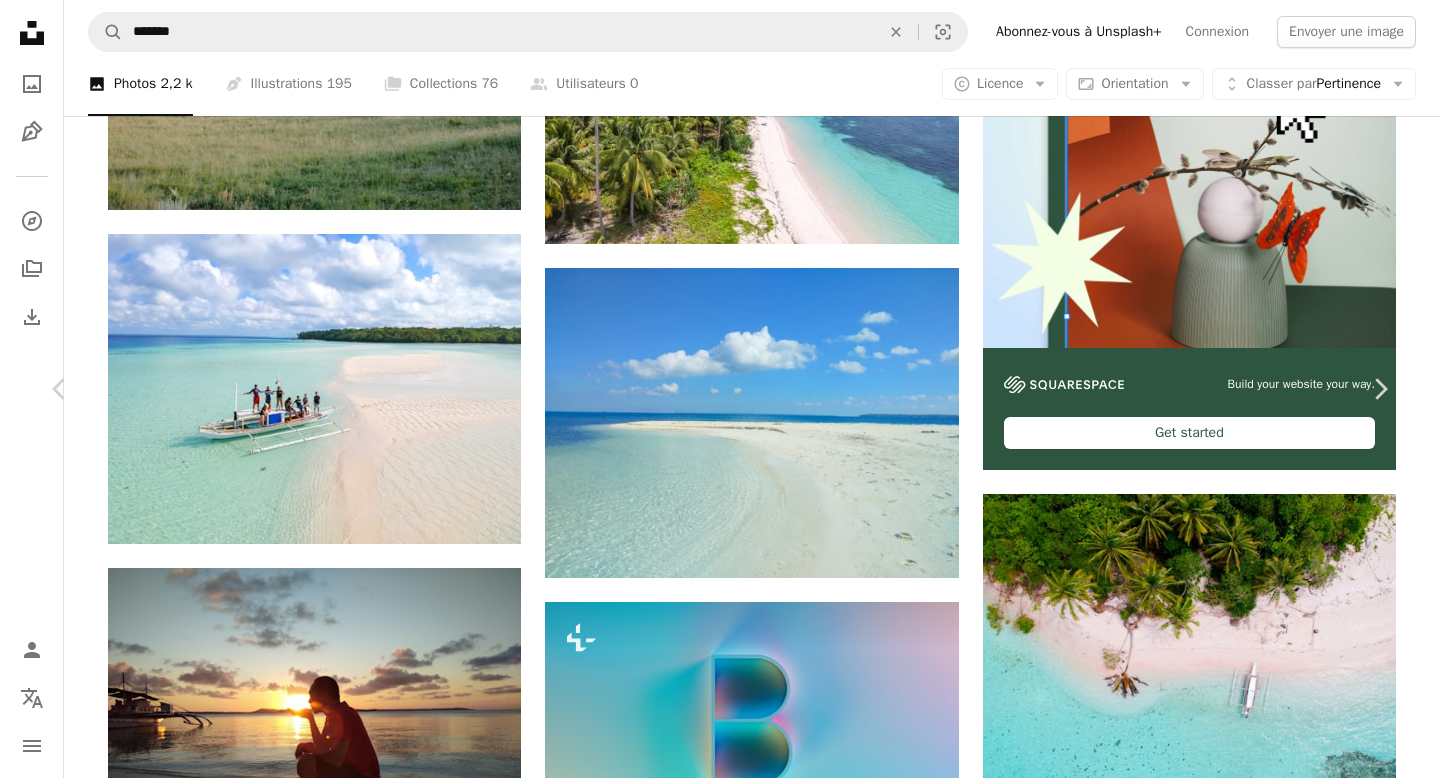 click on "Télécharger gratuitement" at bounding box center (1158, 3754) 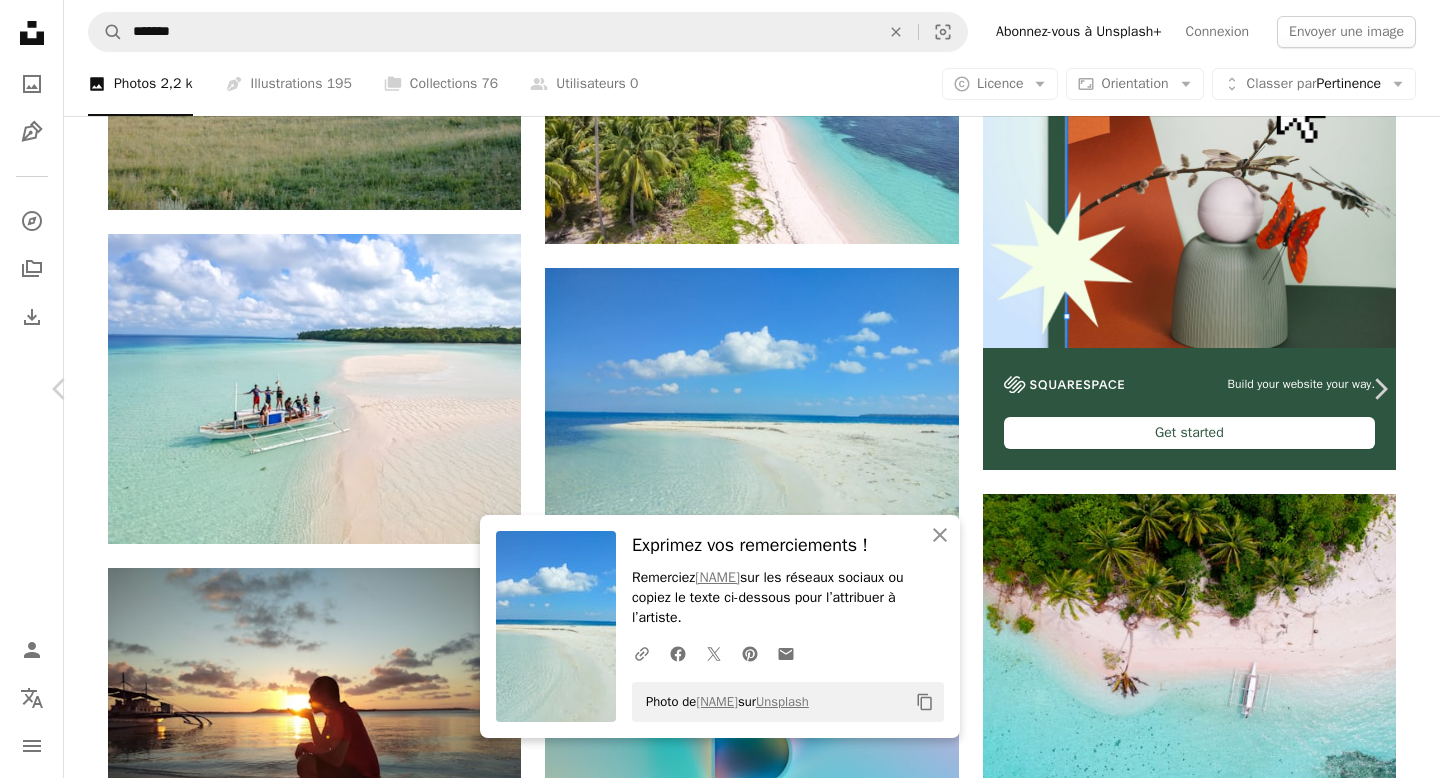 click on "An X shape Chevron left Chevron right An X shape Fermer Exprimez vos remerciements ! Remerciez  [FIRST] [LAST]  sur les réseaux sociaux ou copiez le texte ci-dessous pour l’attribuer à l’artiste. A URL sharing icon (chains) Facebook icon X (formerly Twitter) icon Pinterest icon An envelope Photo de  [FIRST] [LAST]  sur  Unsplash
Copy content [FIRST] [LAST] reynaldogayas A heart A plus sign Télécharger gratuitement Chevron down Zoom in Vues 216 993 Téléchargements 1 421 A forward-right arrow Partager Info icon Infos More Actions A map marker [STREET], [STATE], [COUNTRY] Calendar outlined Publiée le  10 juillet 2020 Camera vivo, 1718 Safety Utilisation gratuite sous la  Licence Unsplash plage terre mer bleu île Philippines dehors côte rivage Palawan ciel d'azur Balabac Images gratuites Parcourez des images premium sur iStock  |  - 20 % avec le code UNSPLASH20 Rendez-vous sur iStock  ↗ Images associées A heart A plus sign [NAME] Disponible à l’embauche A heart Pour" at bounding box center [720, 4096] 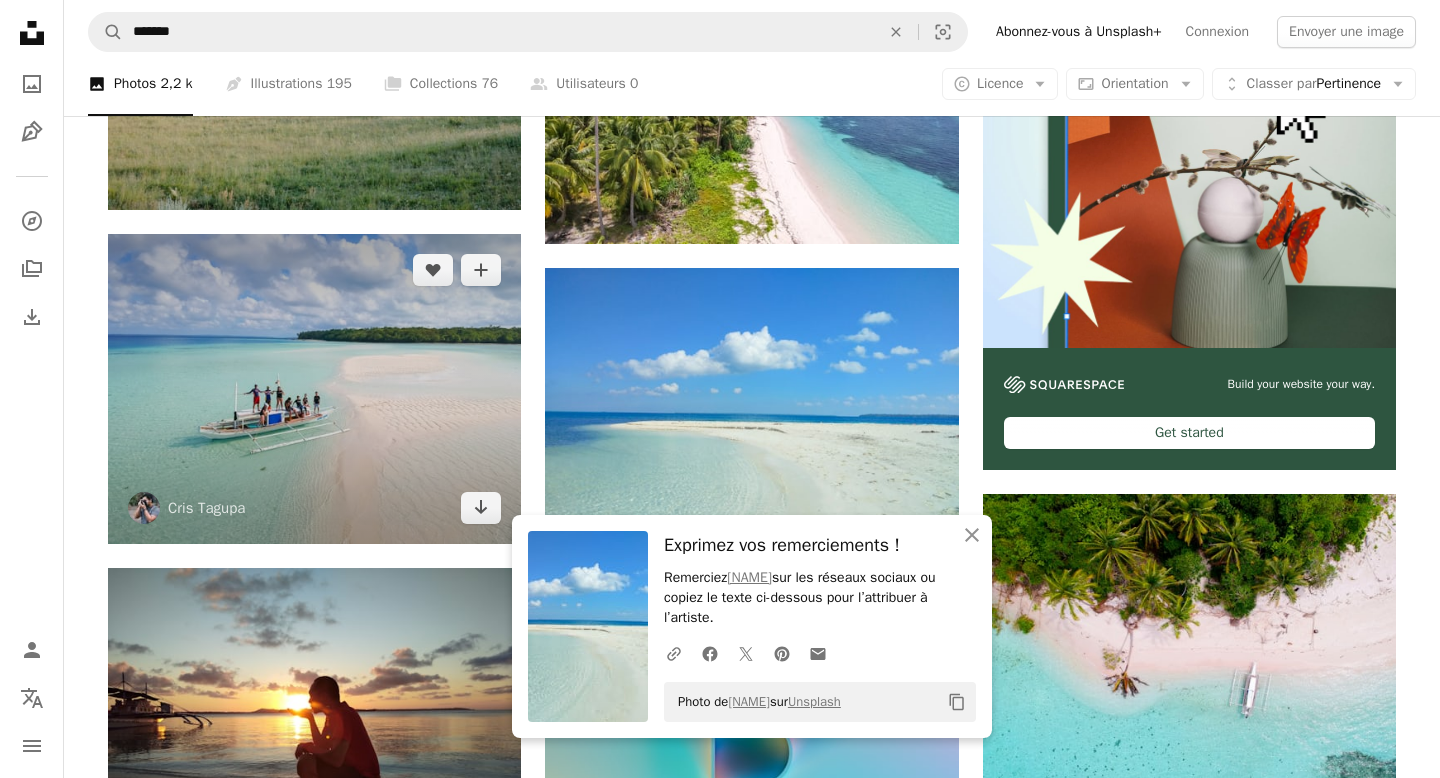 click at bounding box center [314, 389] 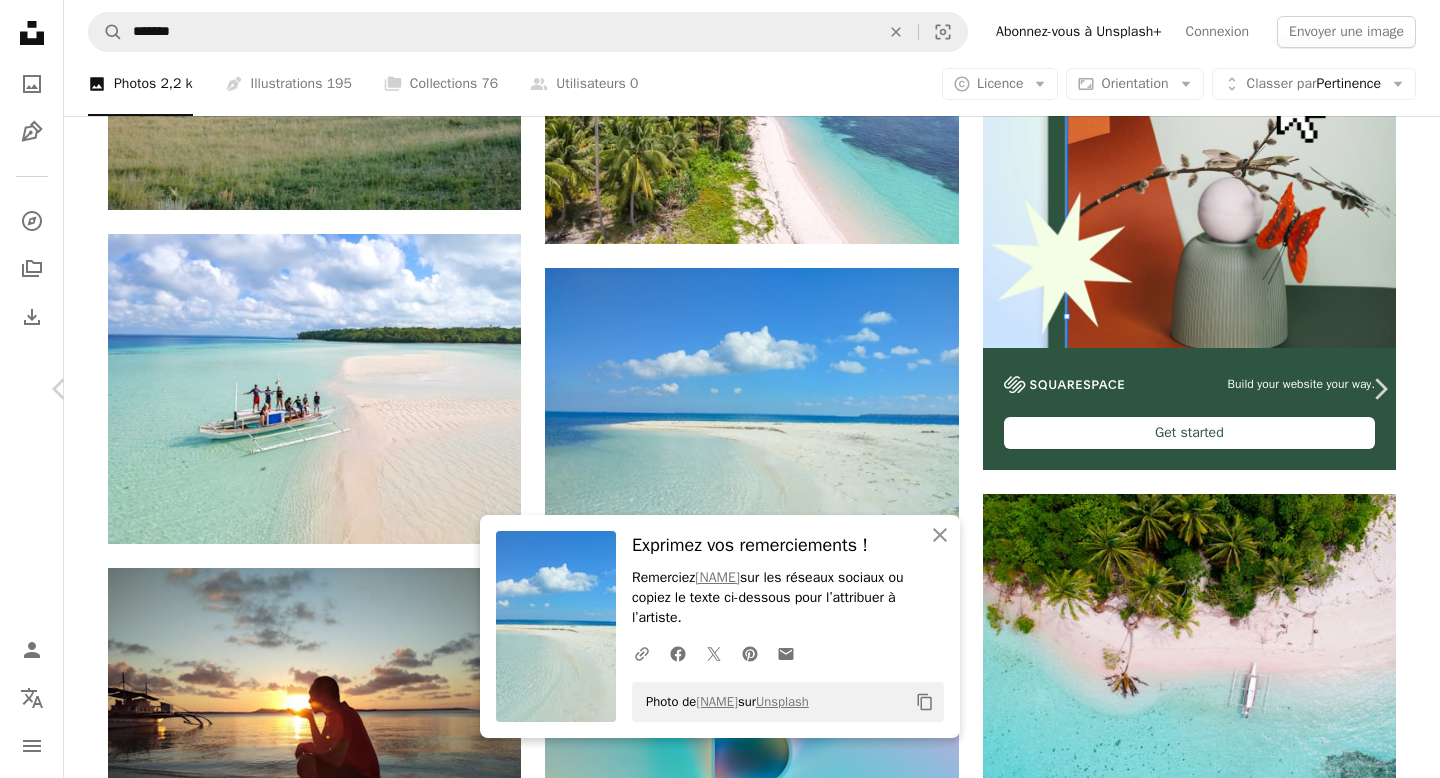 click on "Télécharger gratuitement" at bounding box center (1158, 3754) 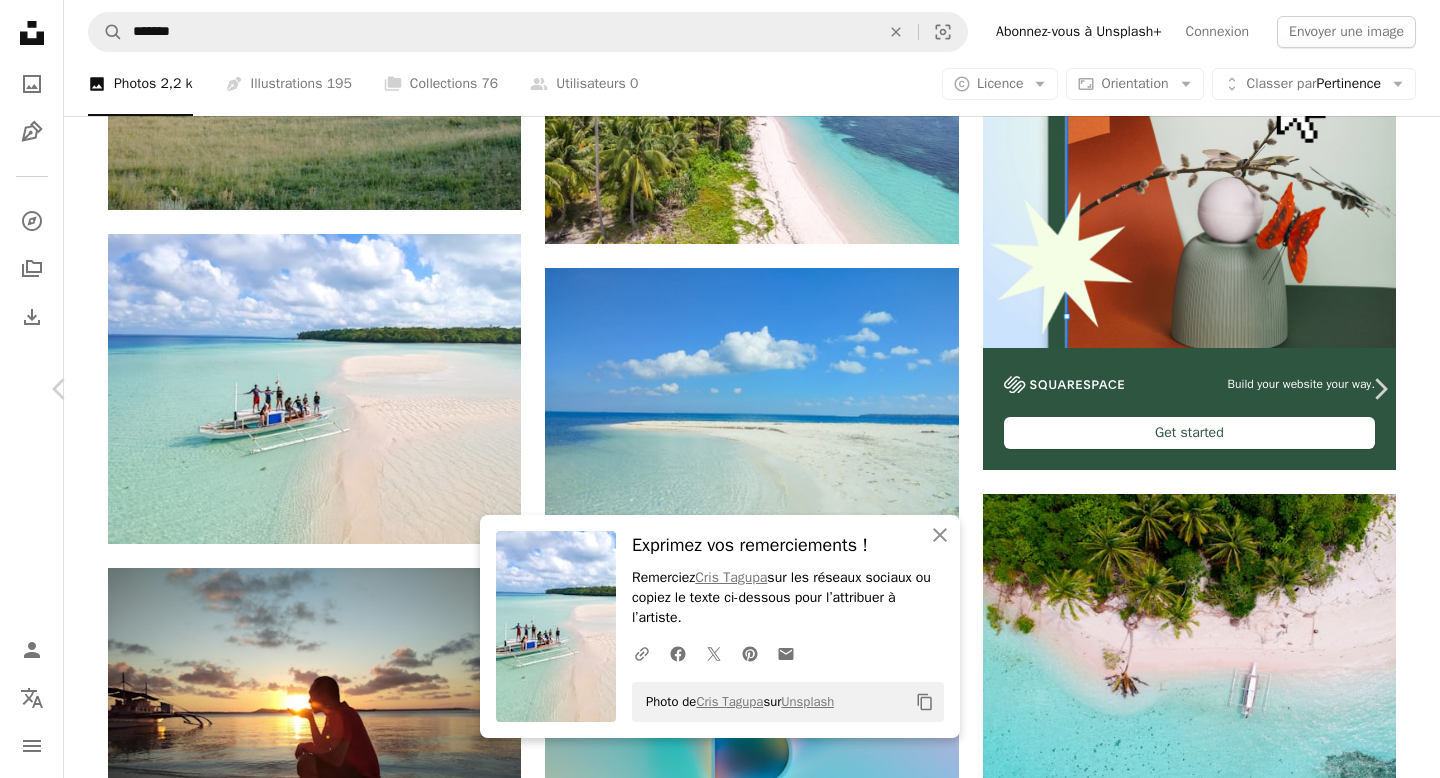 click on "An X shape Chevron left Chevron right An X shape Fermer Exprimez vos remerciements ! Remerciez  [PERSON]  sur les réseaux sociaux ou copiez le texte ci-dessous pour l’attribuer à l’artiste. A URL sharing icon (chains) Facebook icon X (formerly Twitter) icon Pinterest icon An envelope Photo de  [PERSON]  sur  Unsplash
Copy content [PERSON] [PERSON] A heart A plus sign Télécharger gratuitement Chevron down Zoom in Vues 1 079 007 Téléchargements 7 960 Présentée dans Voyager A forward-right arrow Partager Info icon Infos More Actions A map marker [CITY], [COUNTRY] Calendar outlined Publiée le  21 mars 2018 Camera DJI, FC1102 Safety Utilisation gratuite sous la  Licence Unsplash plage gens nuage bateau sable bar [COUNTRY] drone tropical nuageux paradis Palawan sable blanc La vie à la plage Vie insulaire D’île en île Balabac mer gris transport Fonds d’écran HD Parcourez des images premium sur iStock  |  - 20 % avec le code UNSPLASH20 Rendez-vous sur iStock" at bounding box center (720, 4096) 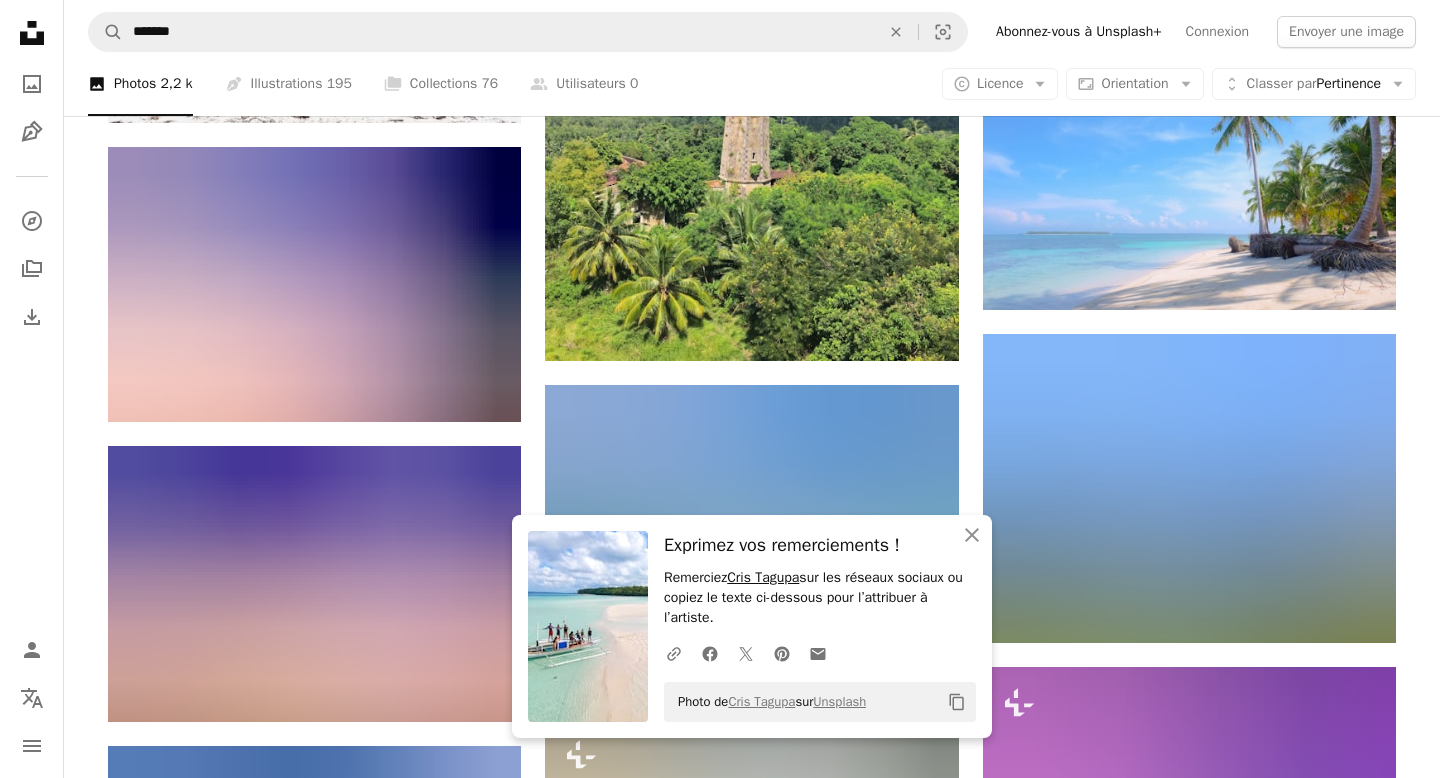 scroll, scrollTop: 1587, scrollLeft: 0, axis: vertical 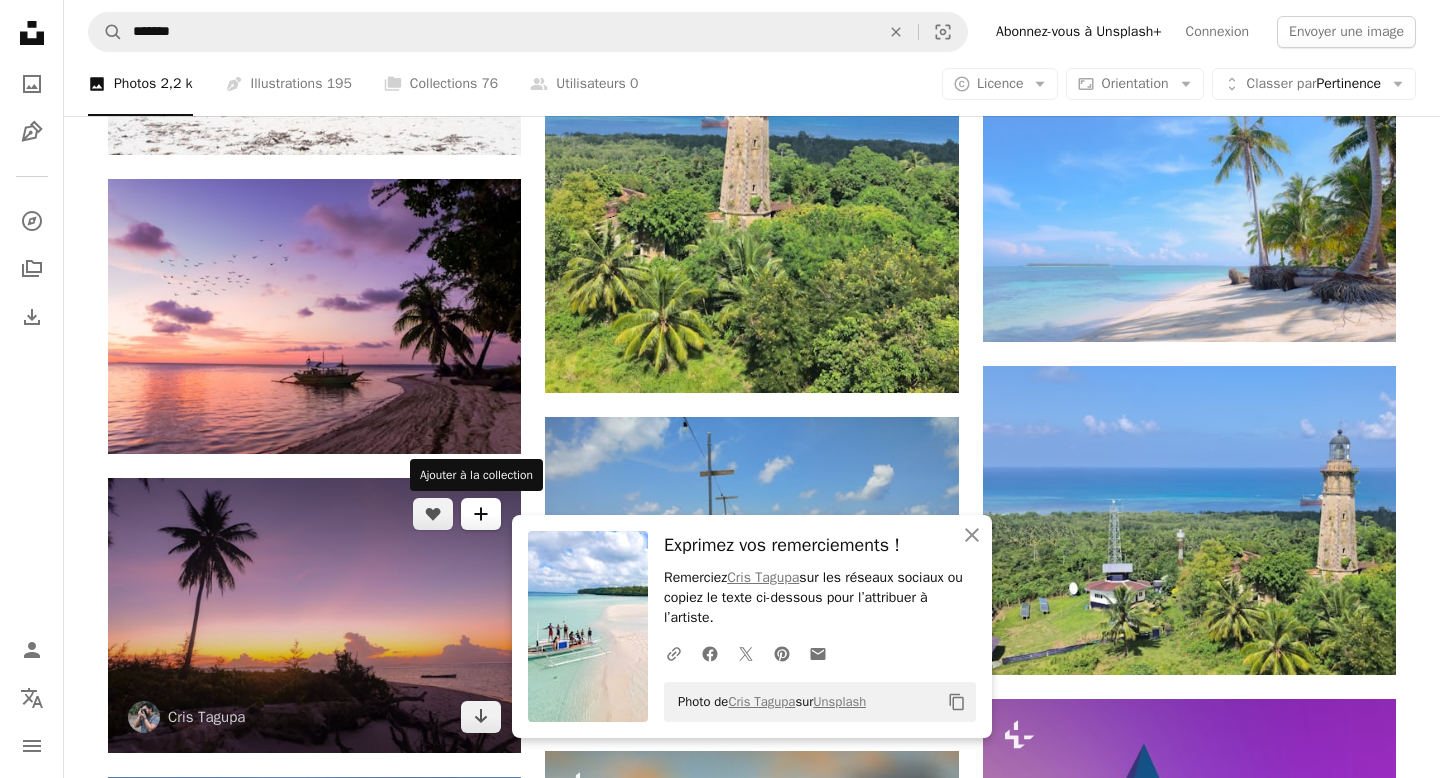 click on "A plus sign" at bounding box center (481, 514) 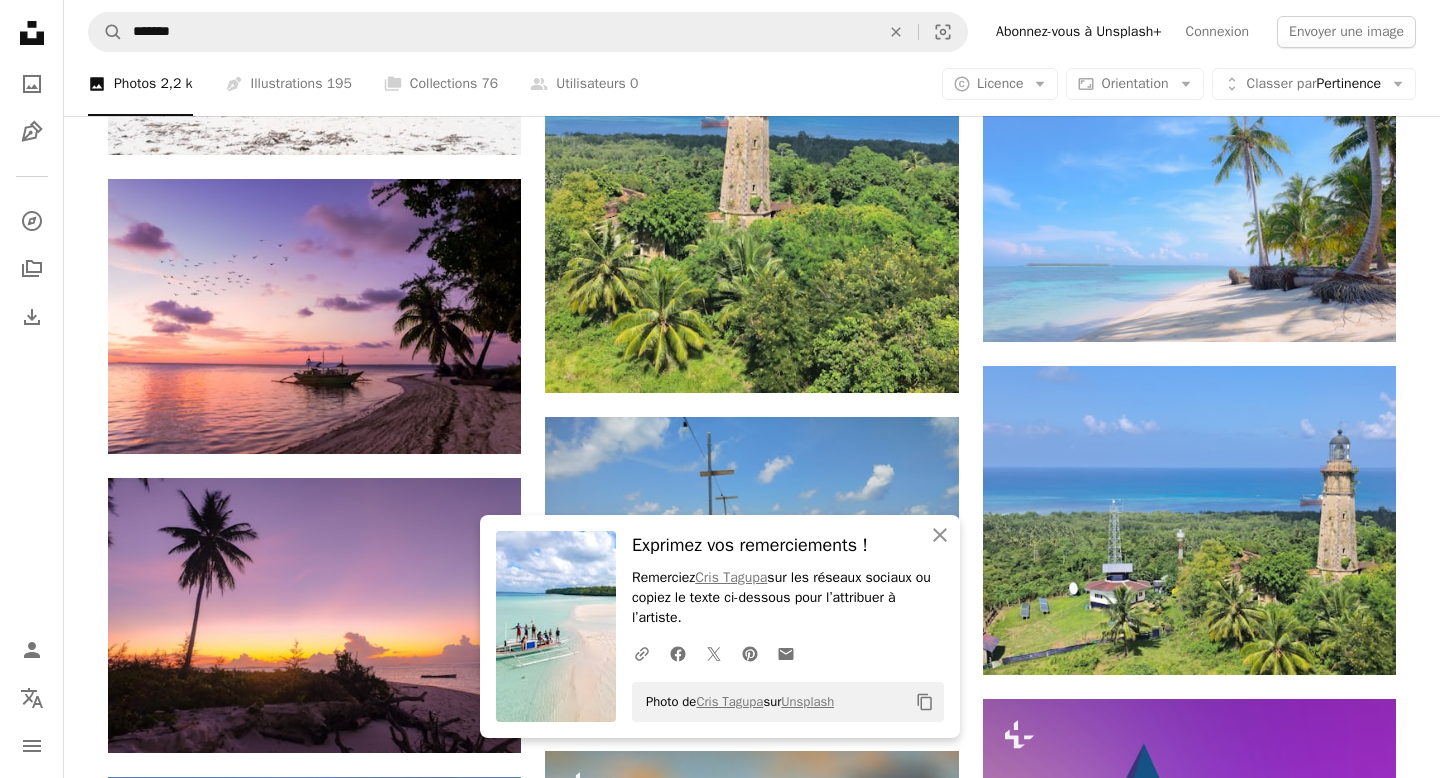 click at bounding box center (410, 3159) 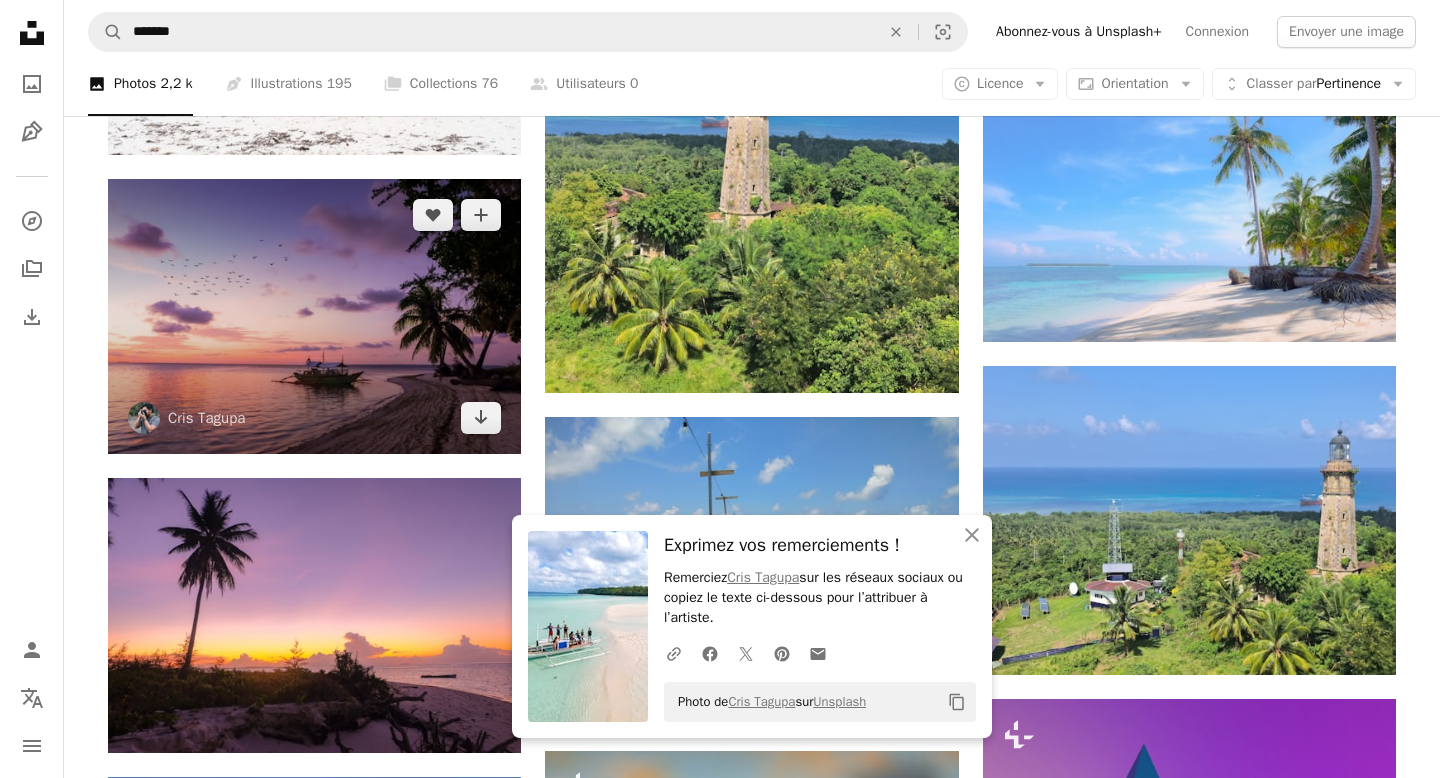 click at bounding box center (314, 316) 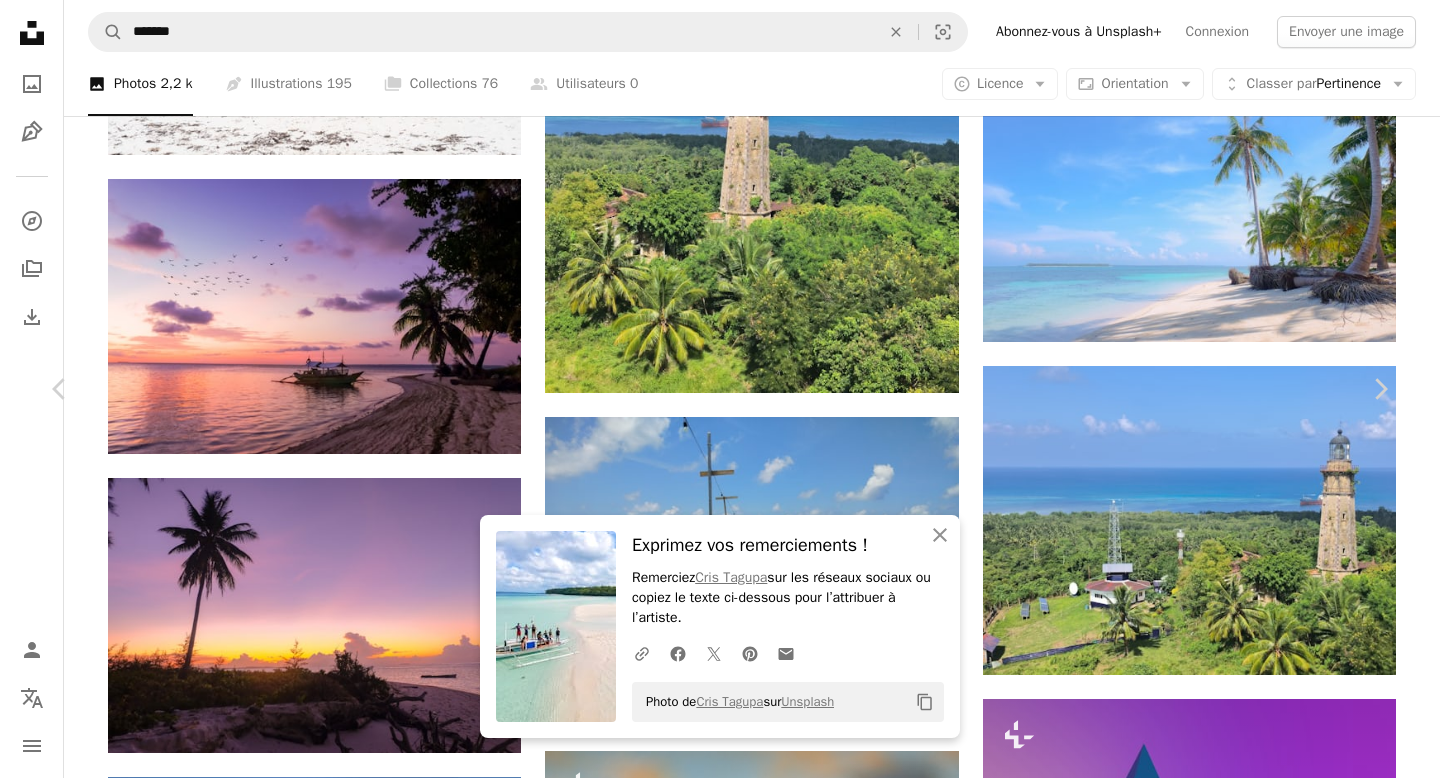 click on "Télécharger gratuitement" at bounding box center [1158, 2732] 